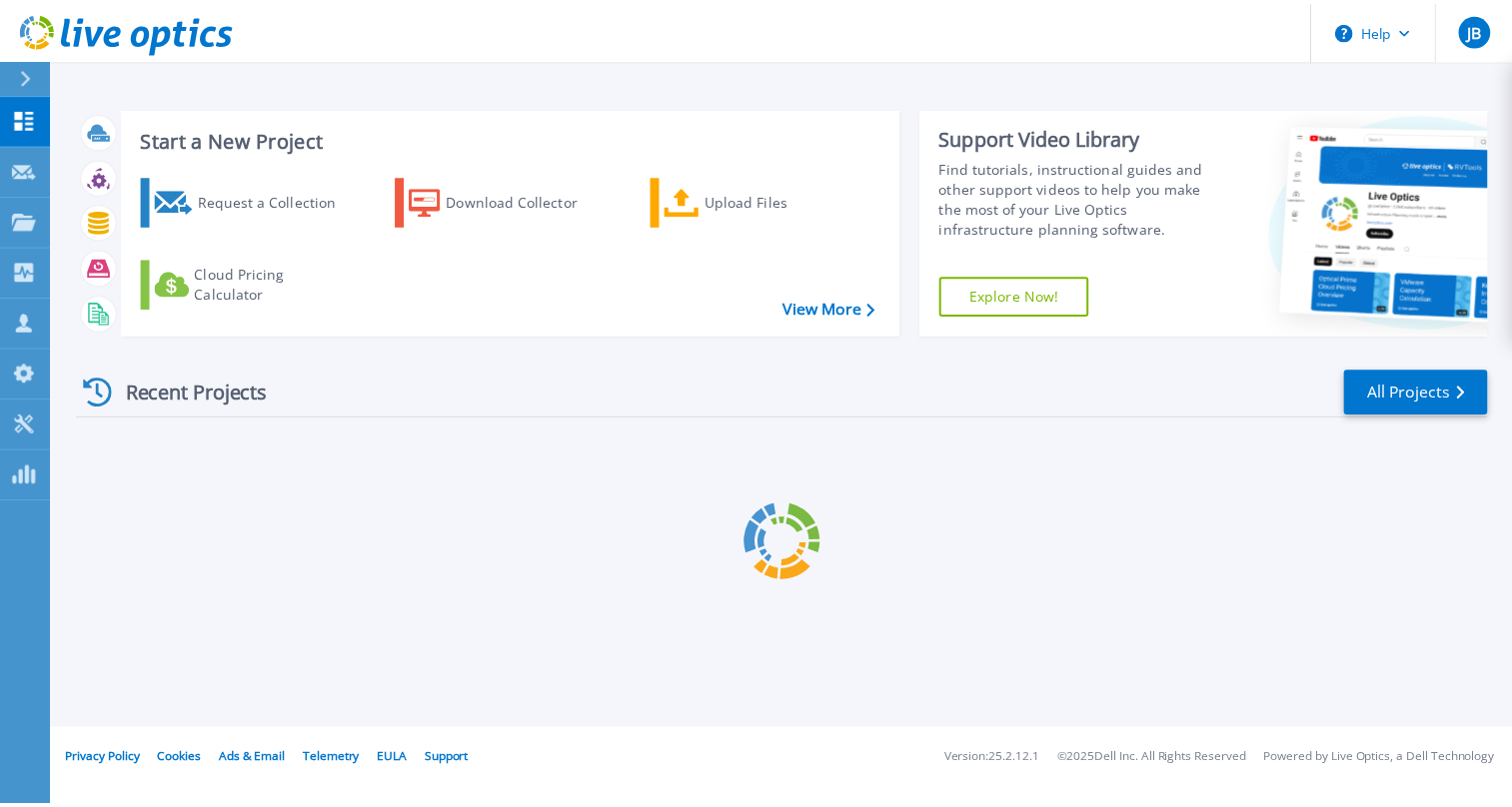 scroll, scrollTop: 0, scrollLeft: 0, axis: both 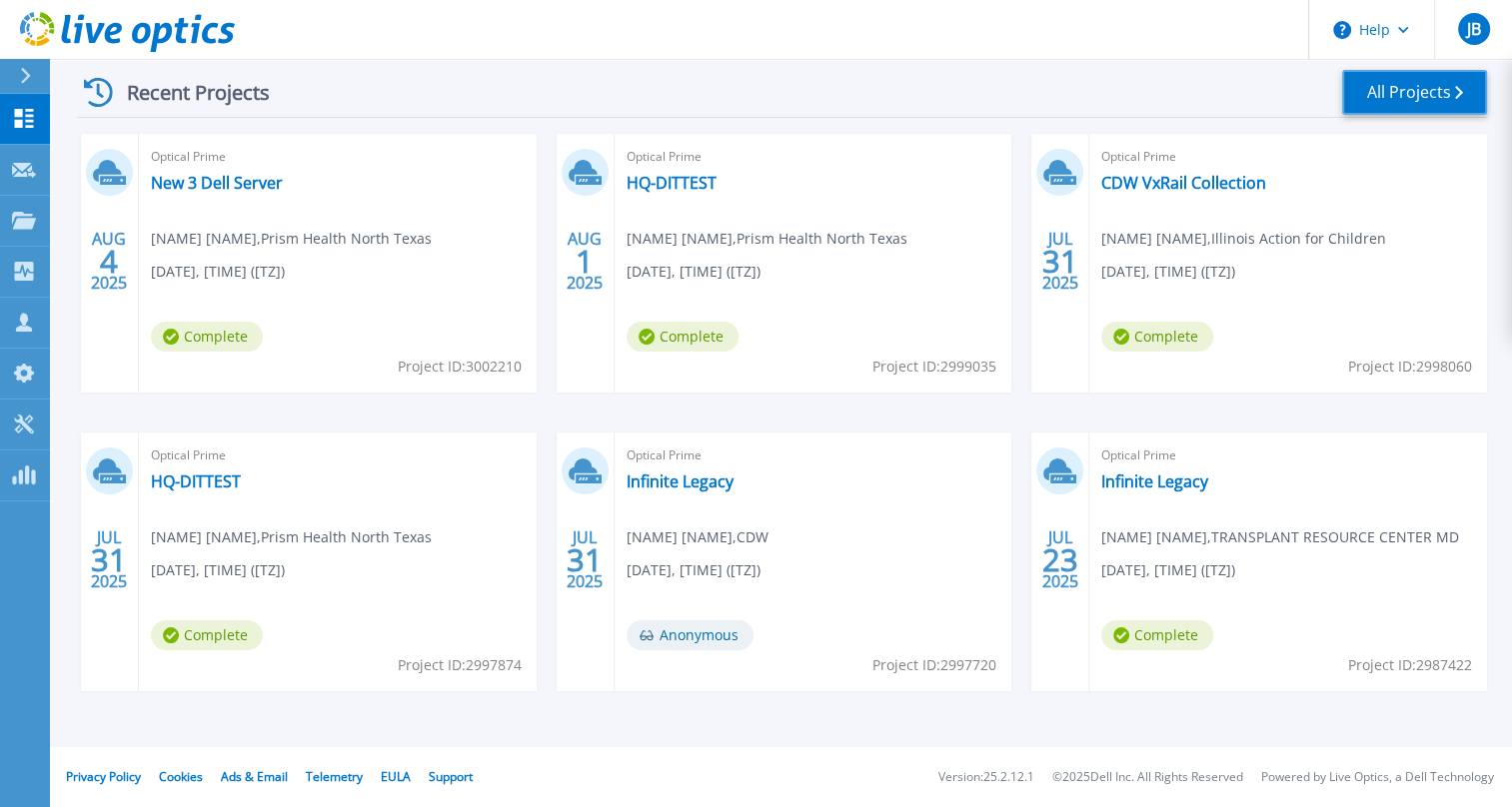 click on "All Projects" at bounding box center (1414, 92) 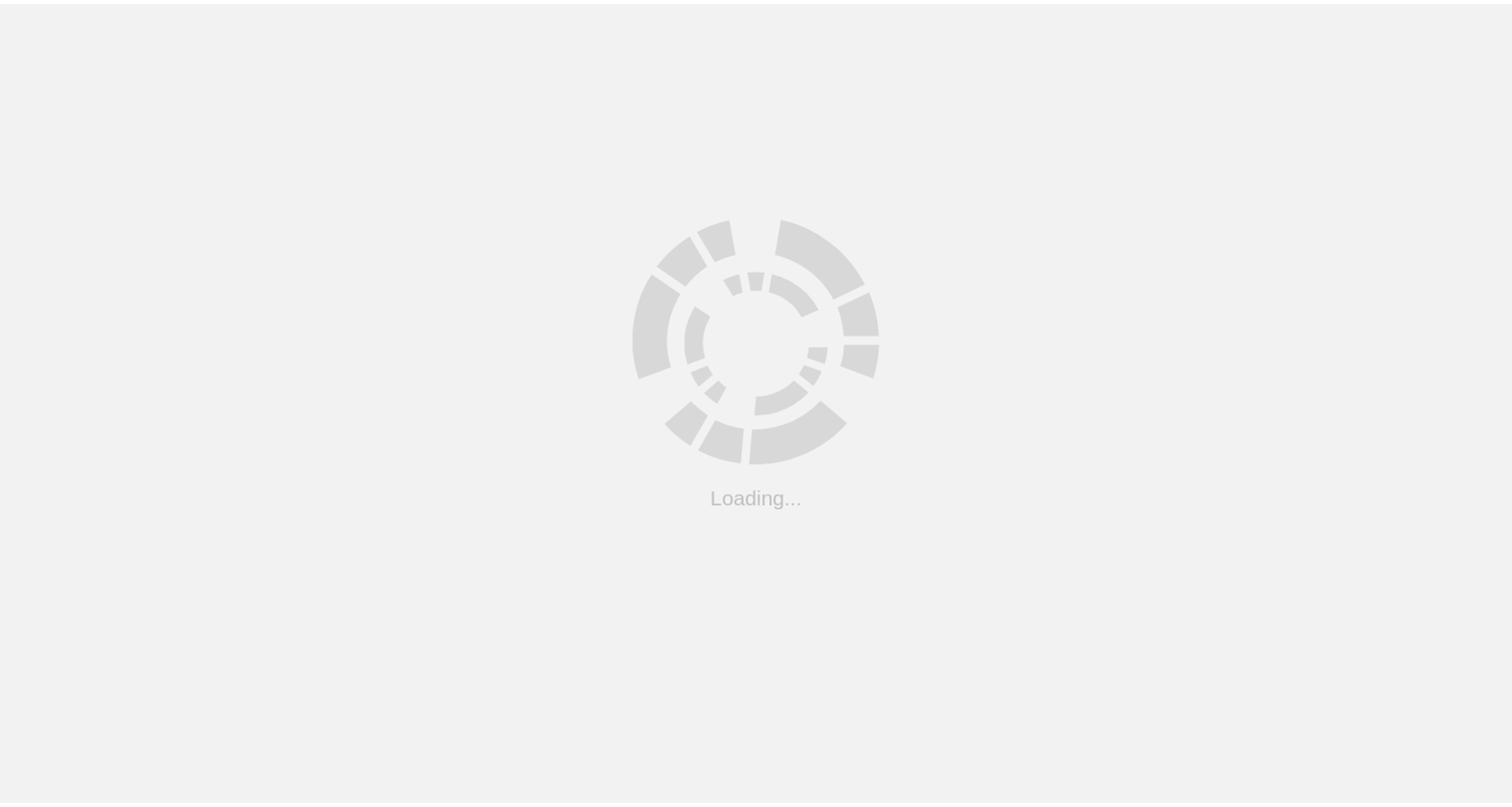 scroll, scrollTop: 0, scrollLeft: 0, axis: both 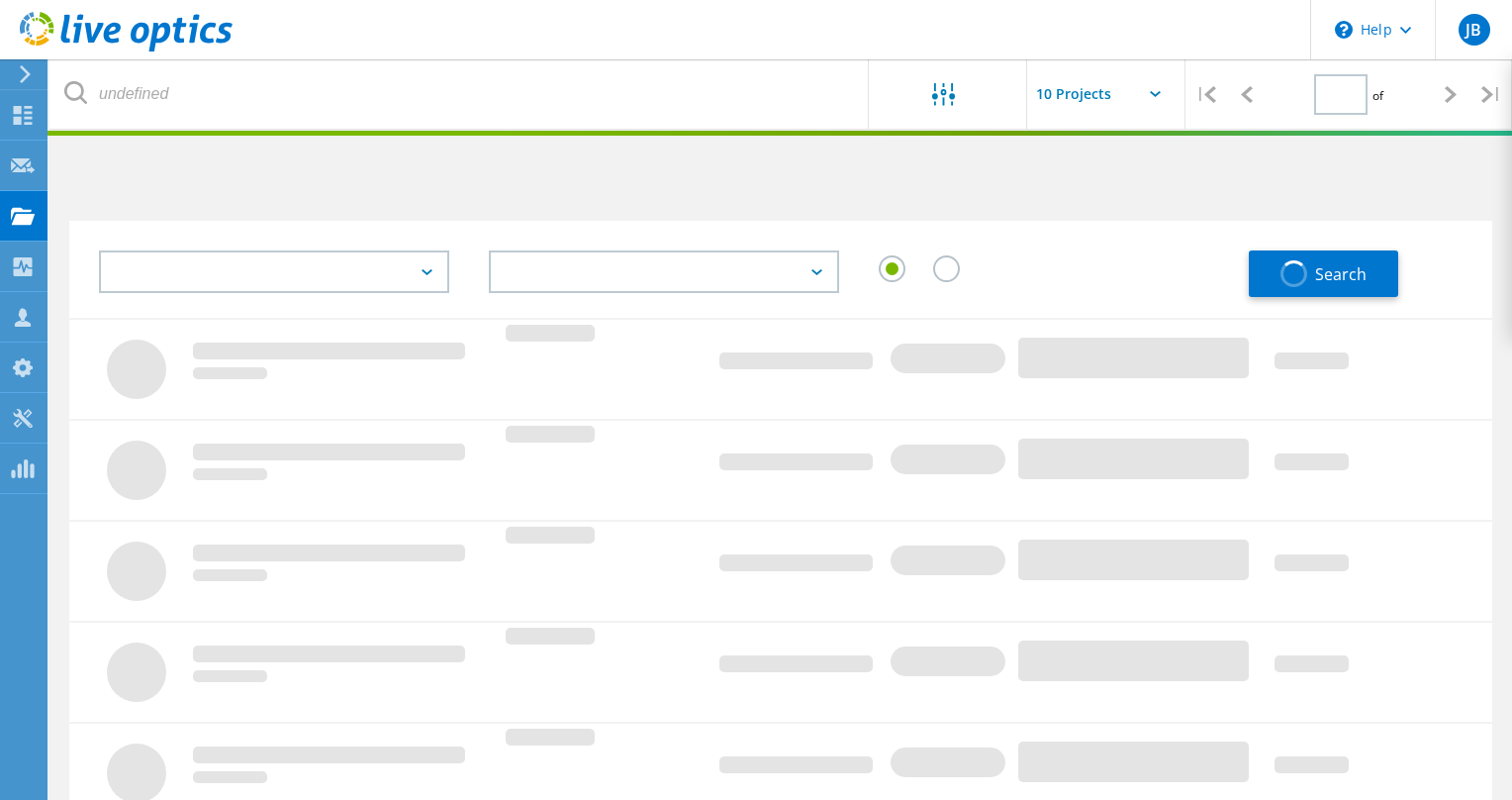 type on "1" 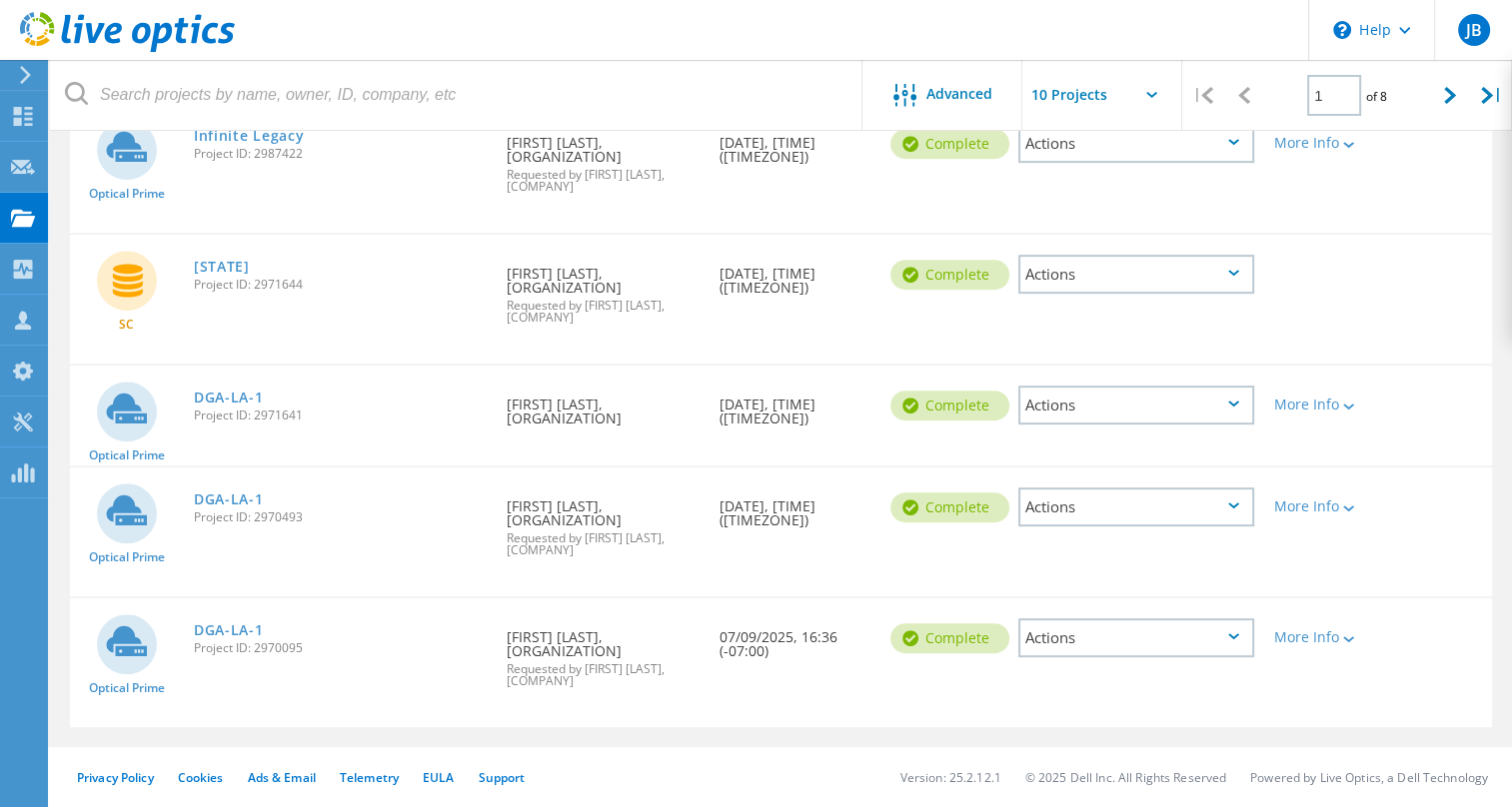 scroll, scrollTop: 856, scrollLeft: 0, axis: vertical 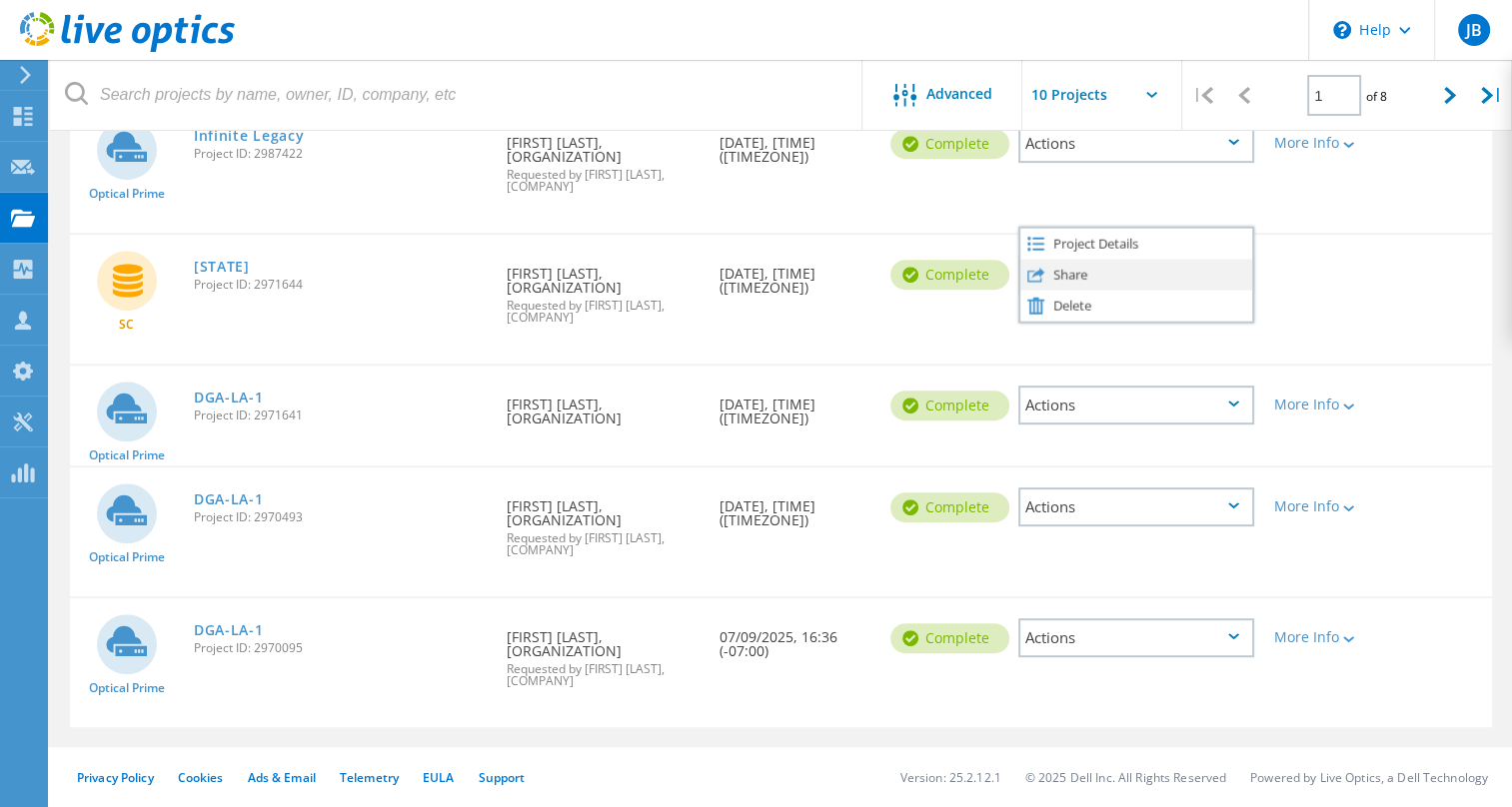 click on "Share" 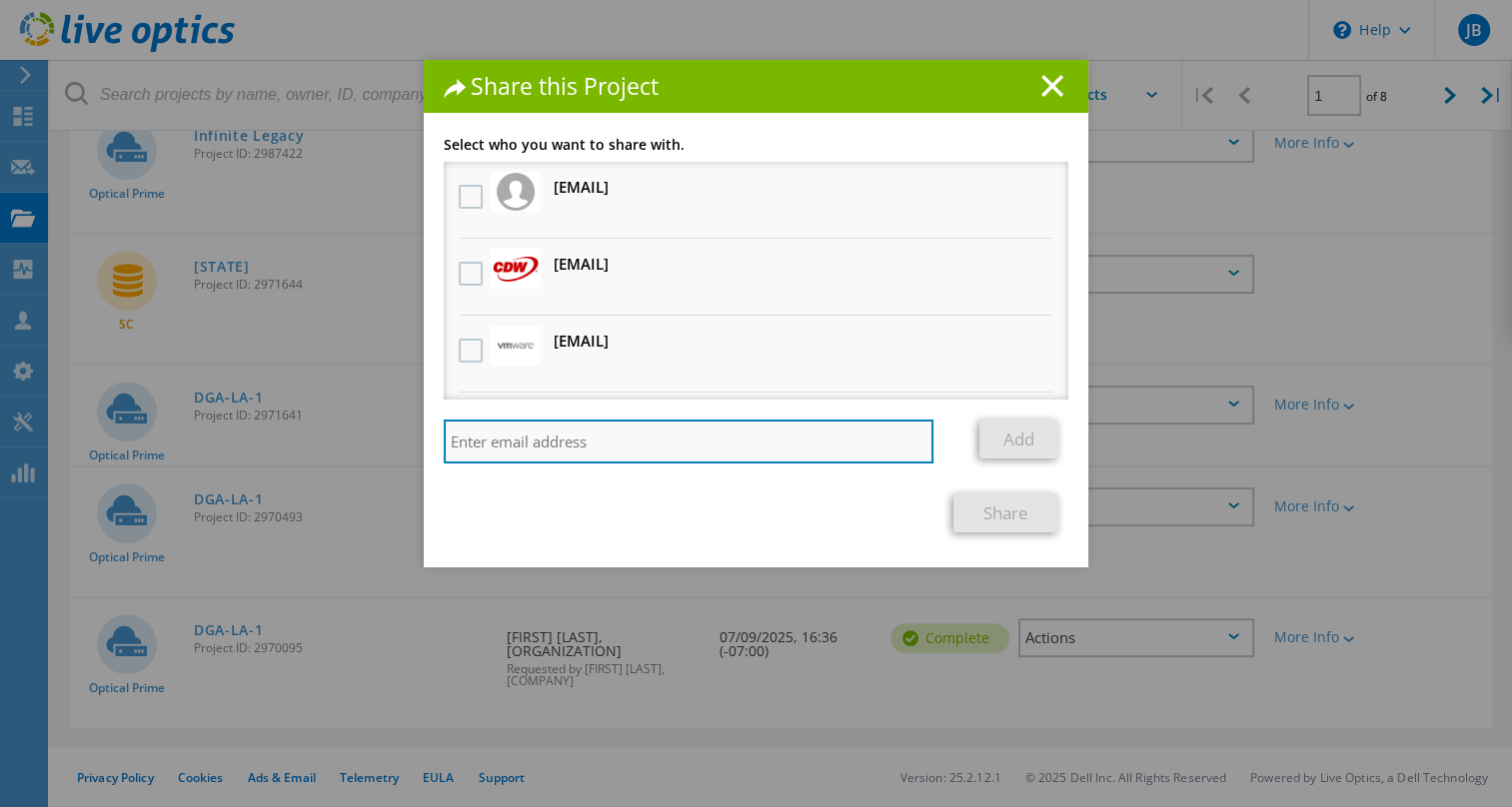 click at bounding box center [689, 441] 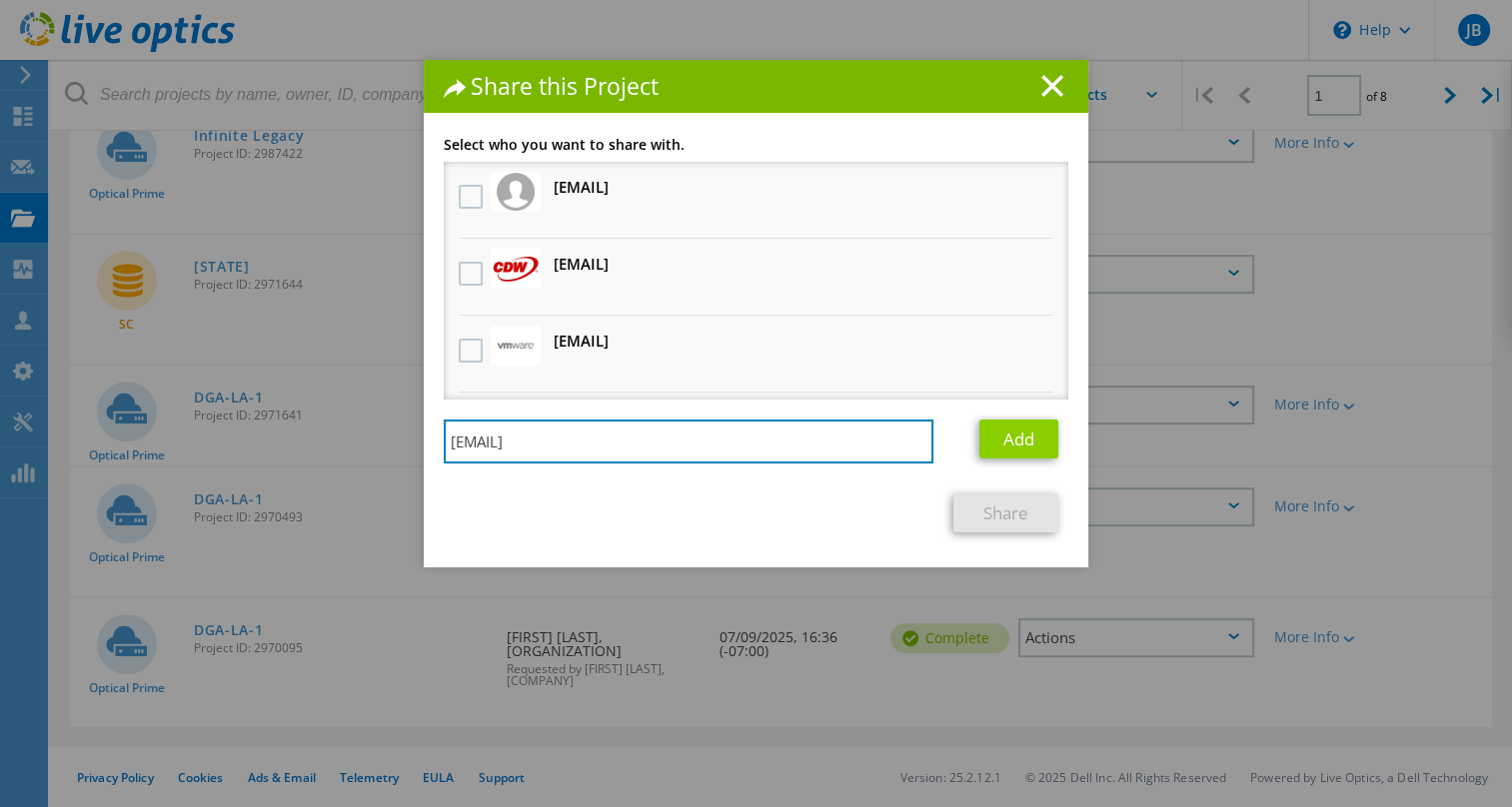 type on "[EMAIL]" 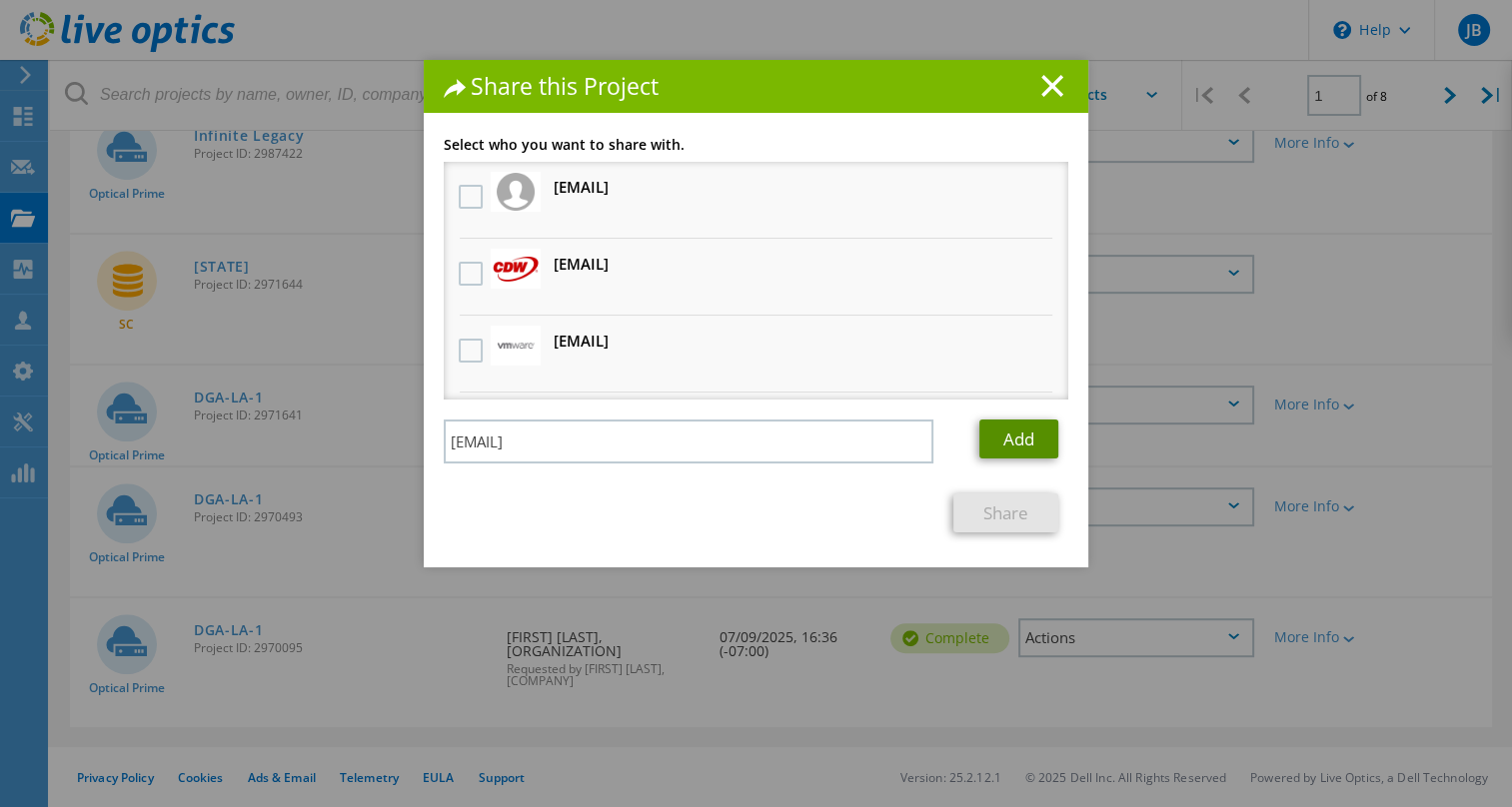 click on "Add" at bounding box center (1018, 438) 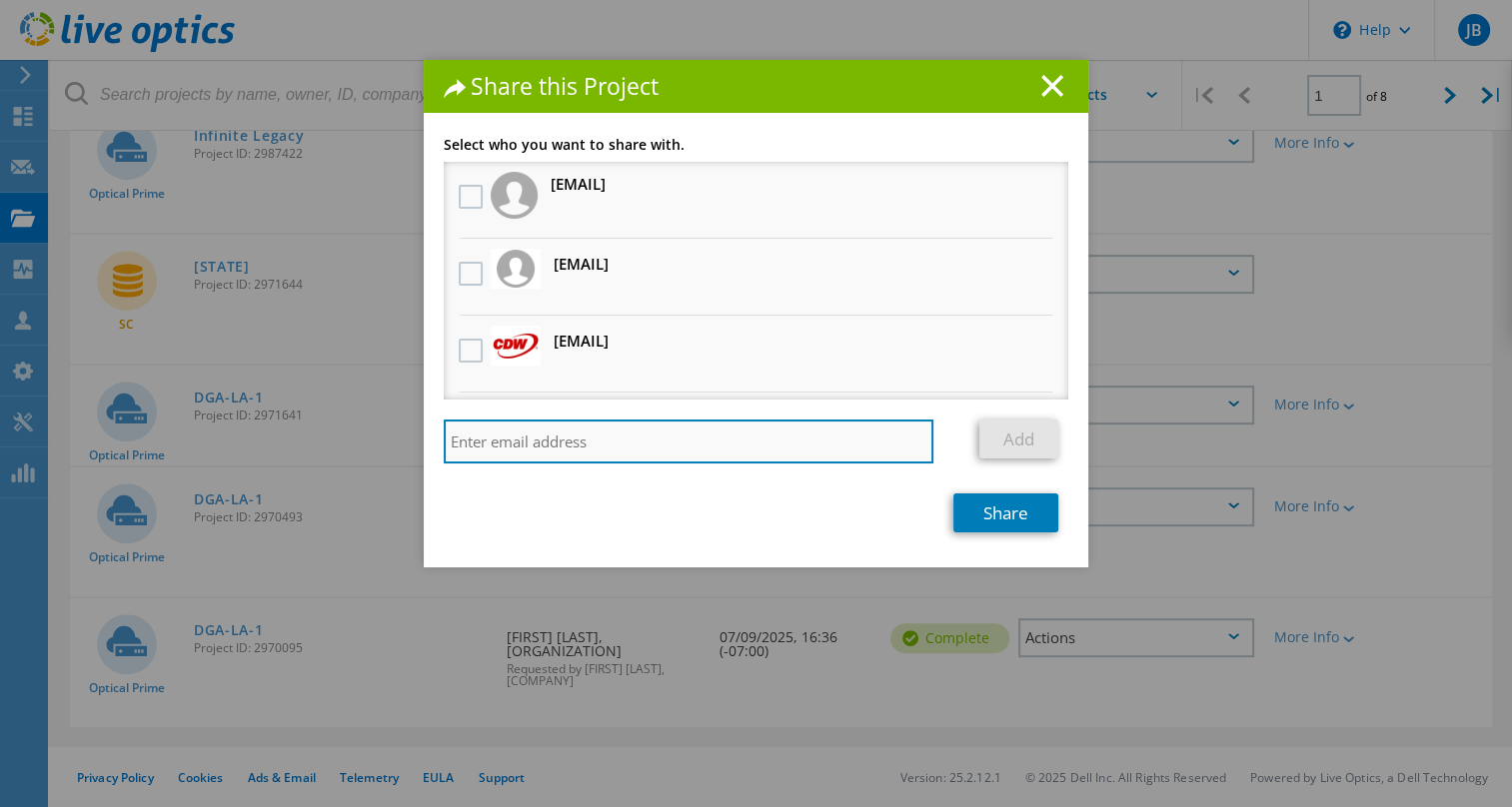click at bounding box center (689, 441) 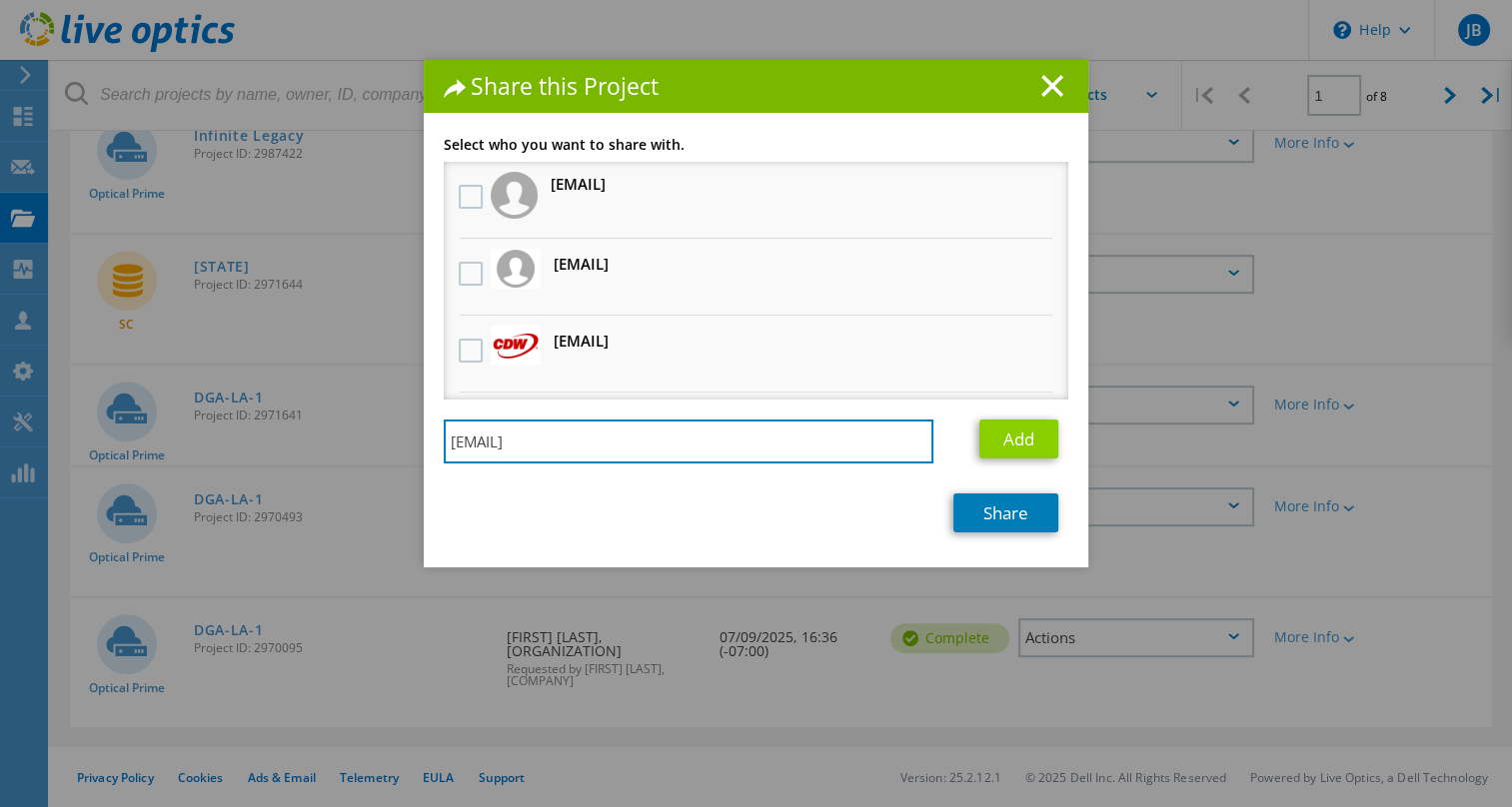 type on "[EMAIL]" 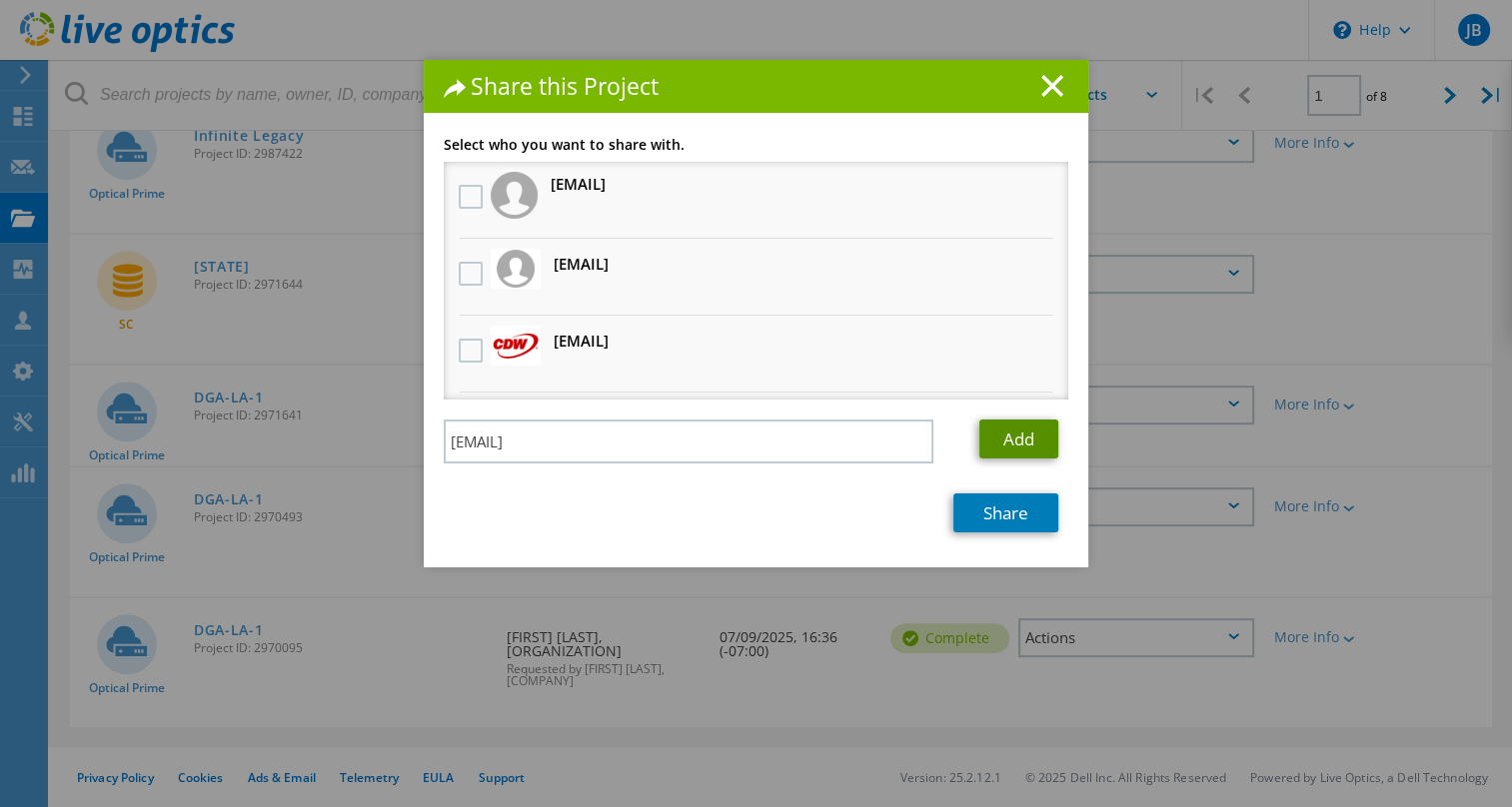 click on "Add" at bounding box center (1018, 438) 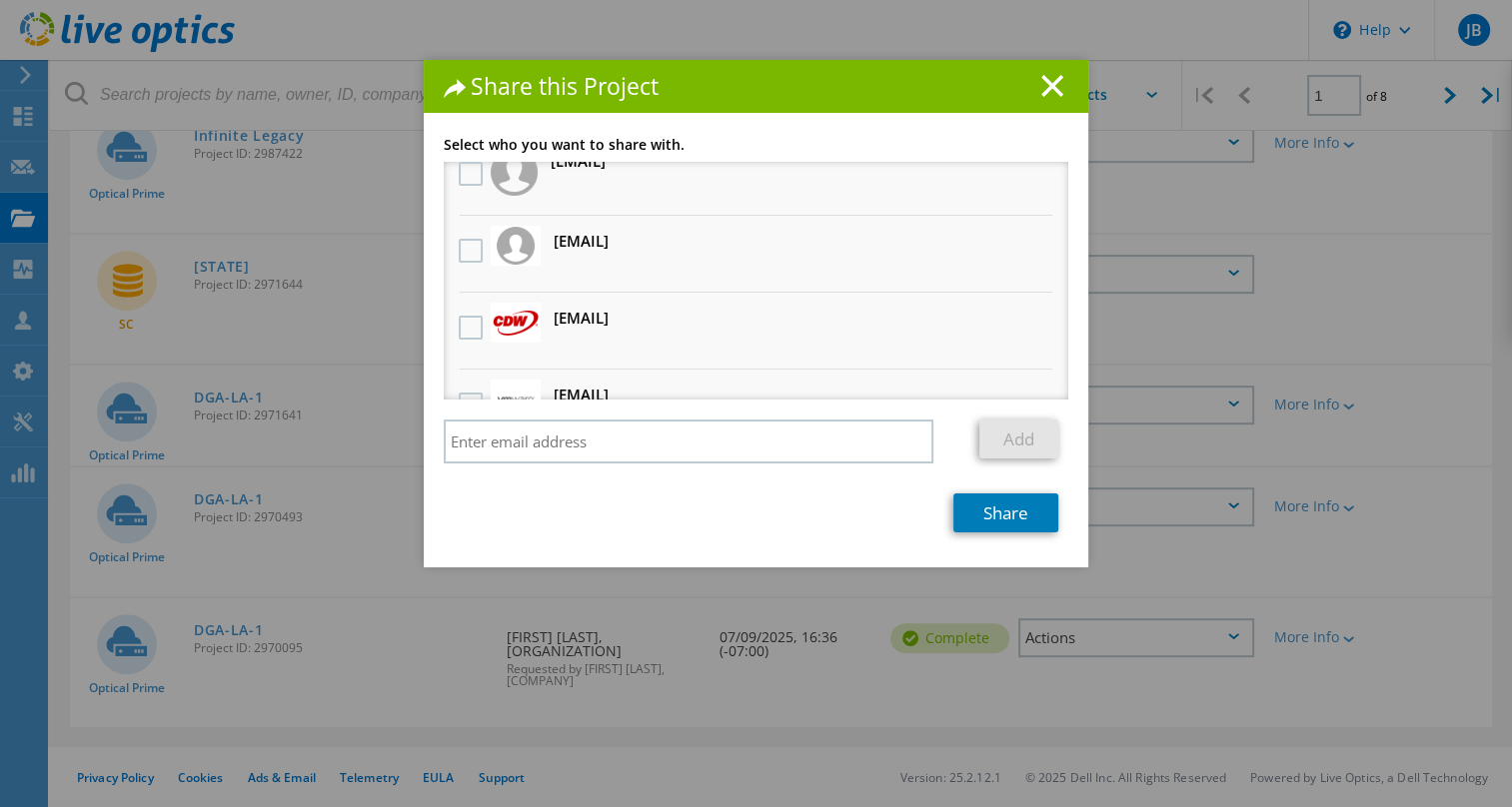 scroll, scrollTop: 98, scrollLeft: 0, axis: vertical 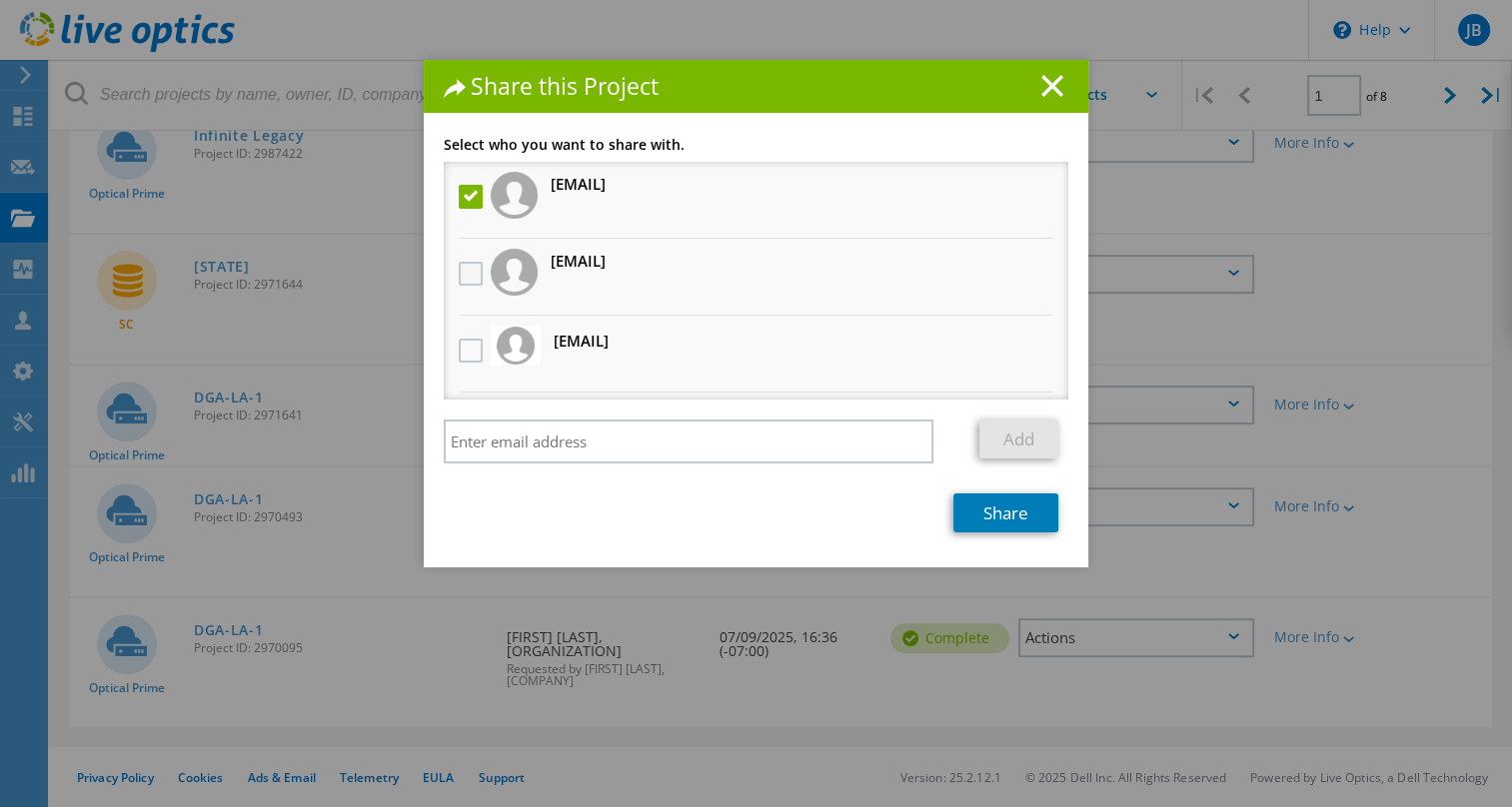 click at bounding box center [473, 274] 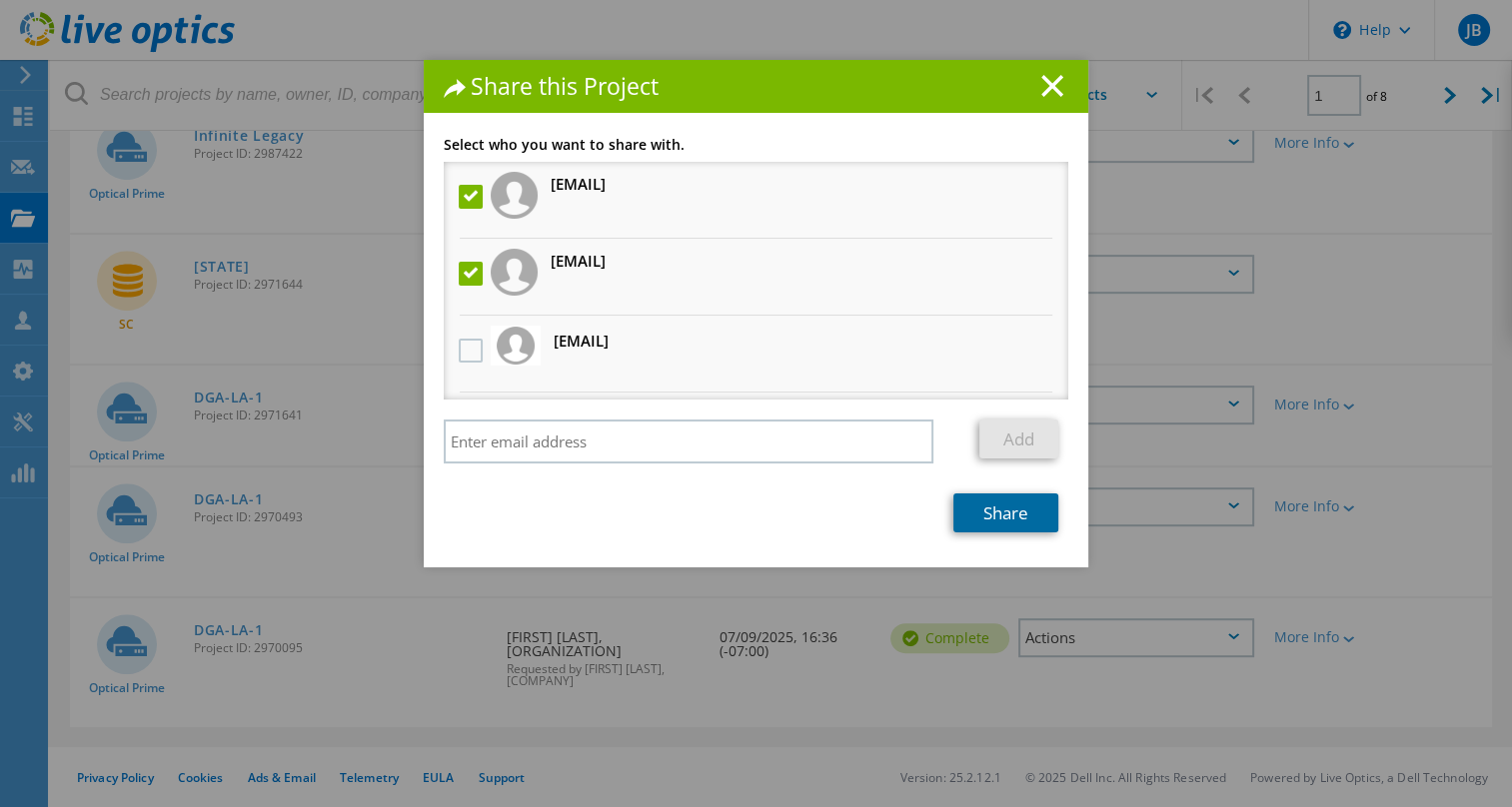 click on "Share" at bounding box center (1005, 512) 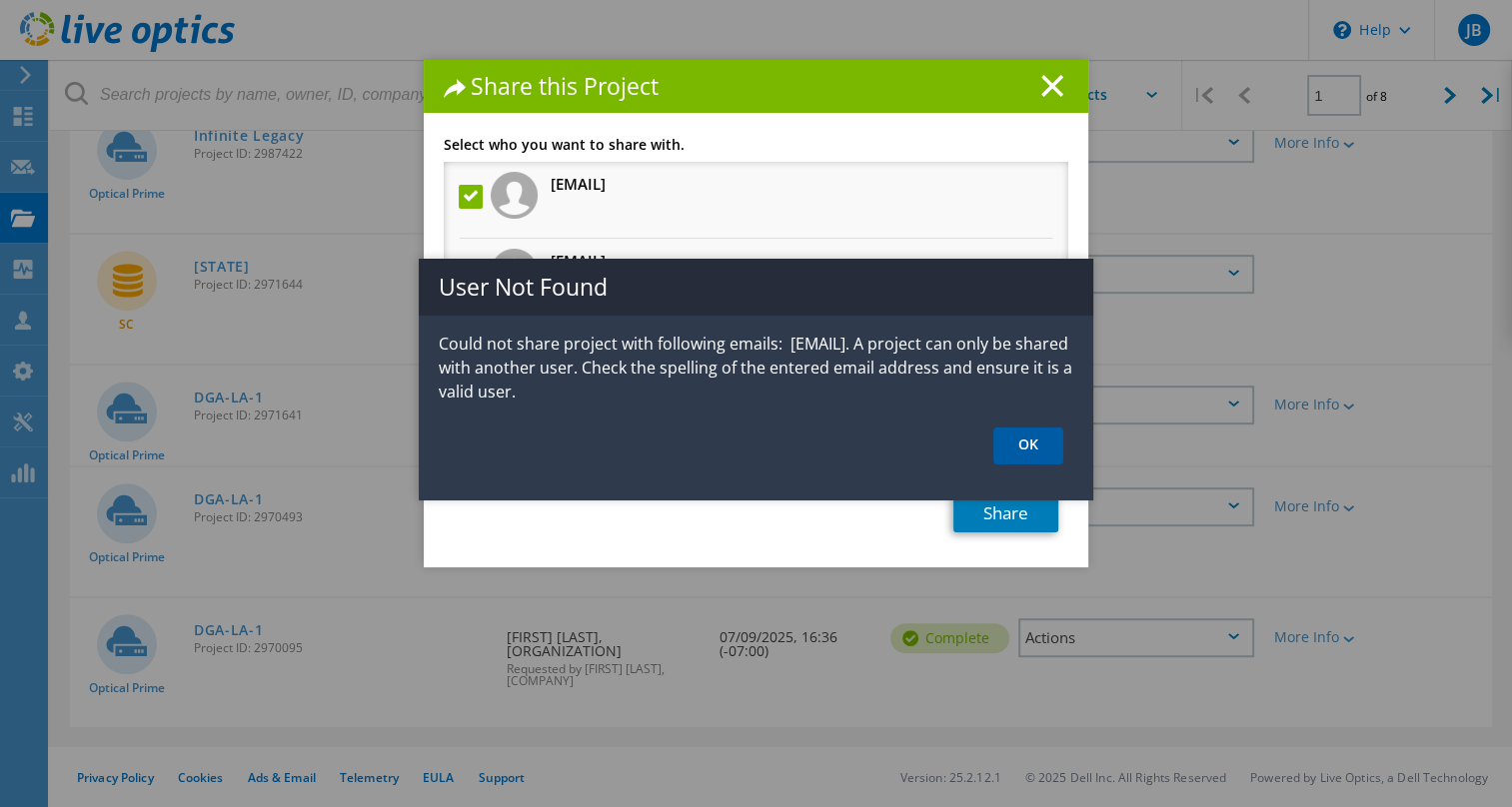 click on "OK" at bounding box center (1028, 445) 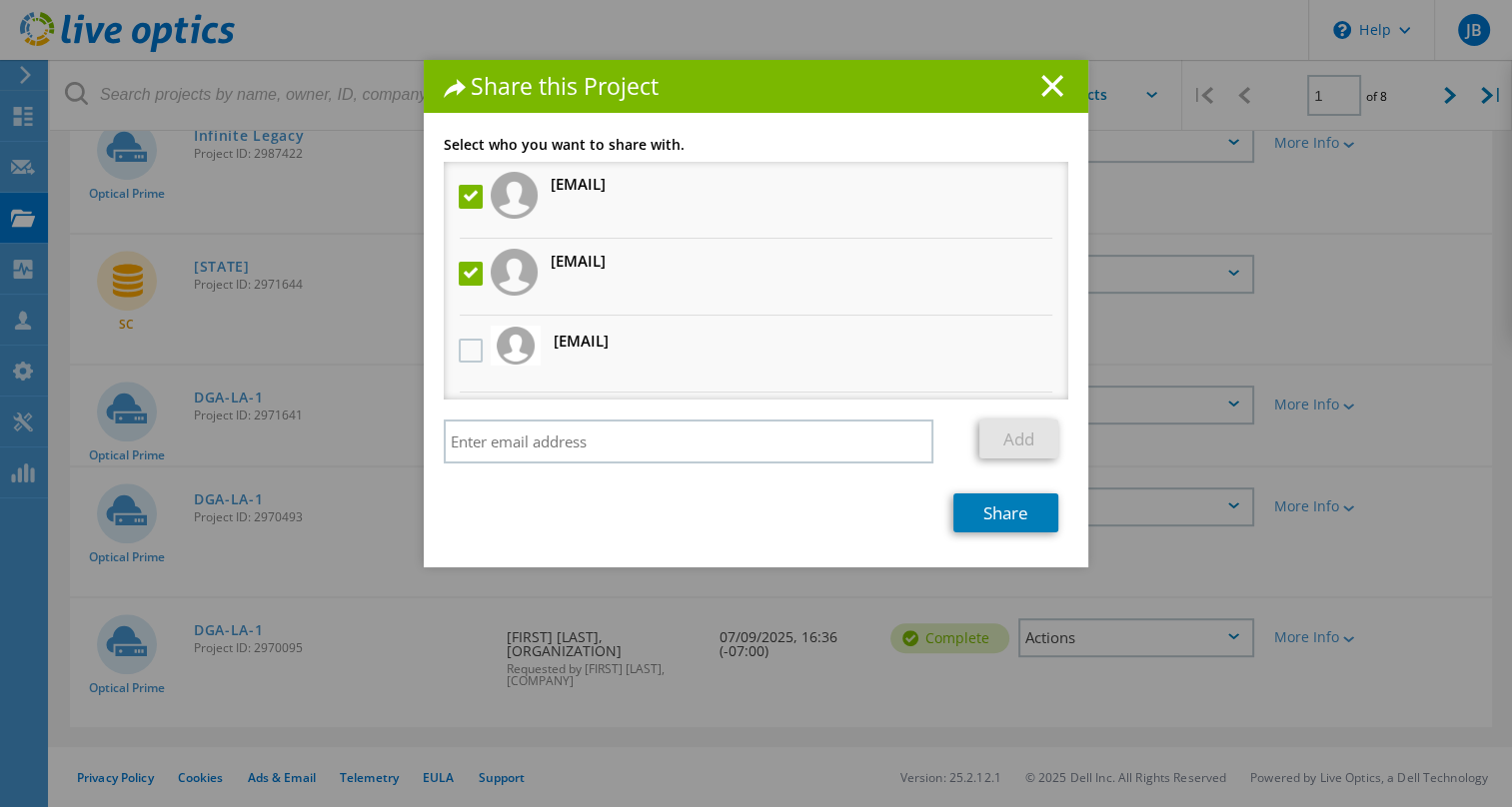 click at bounding box center (473, 274) 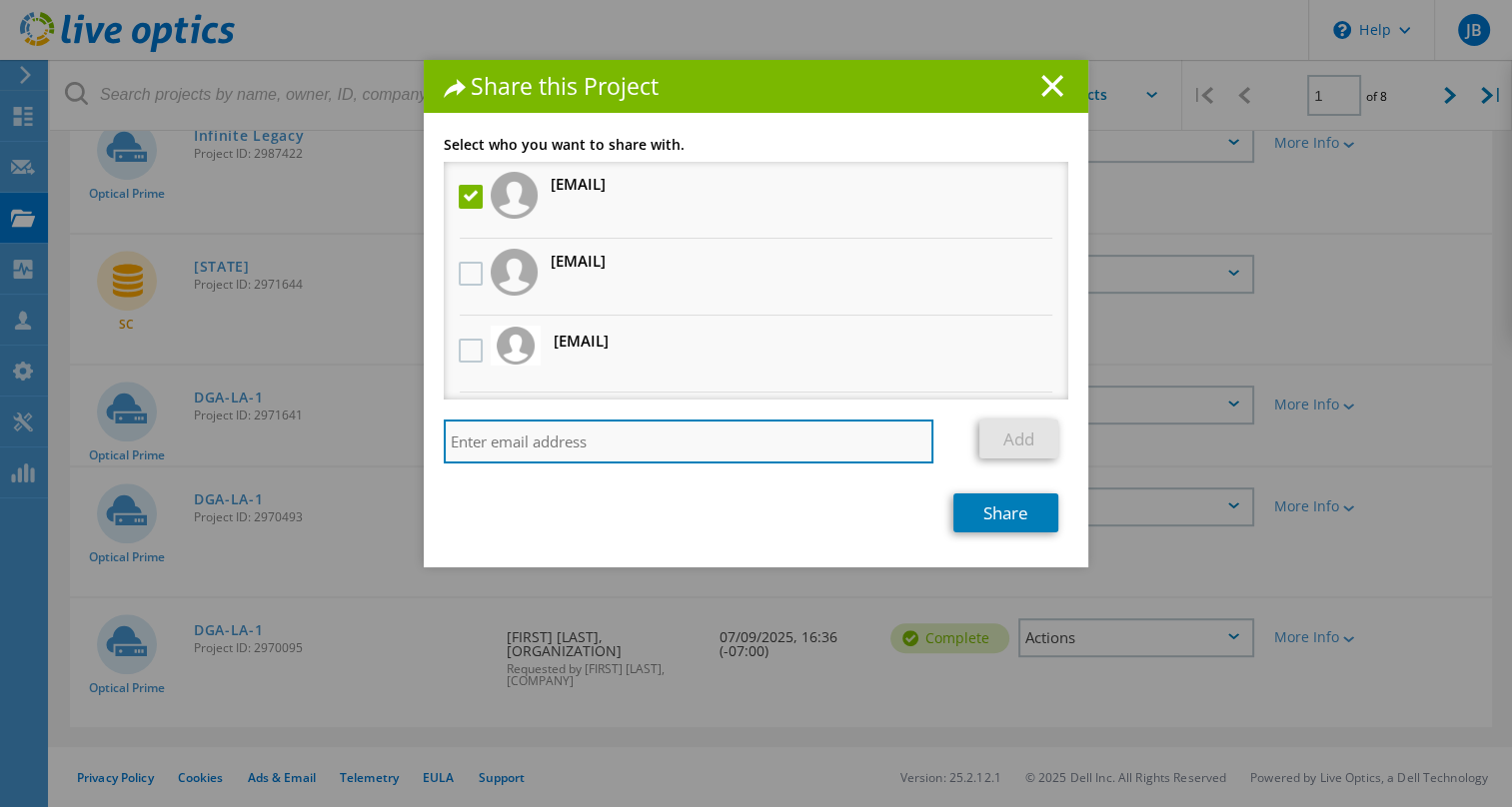 click at bounding box center [689, 441] 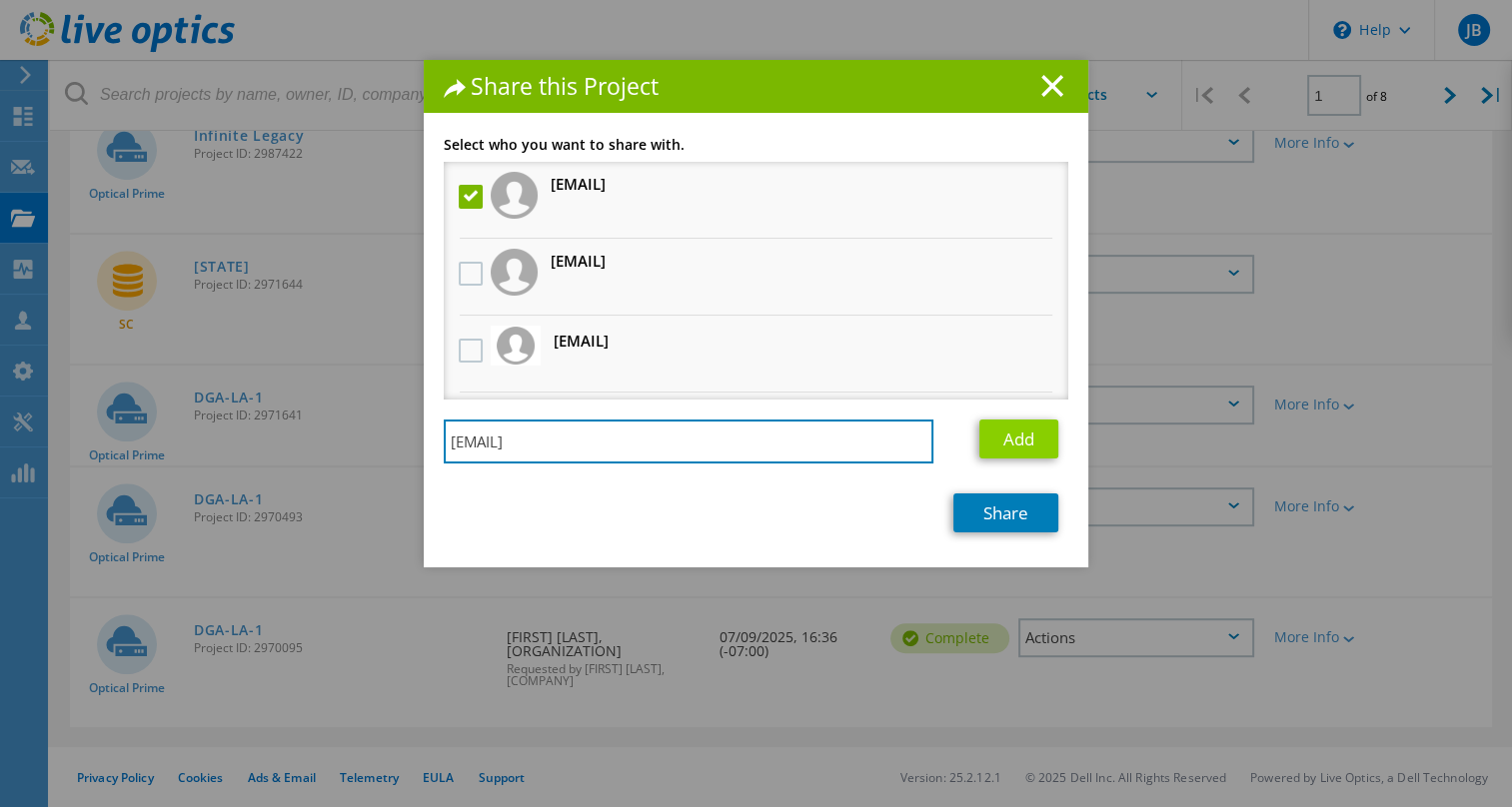 type on "[EMAIL]" 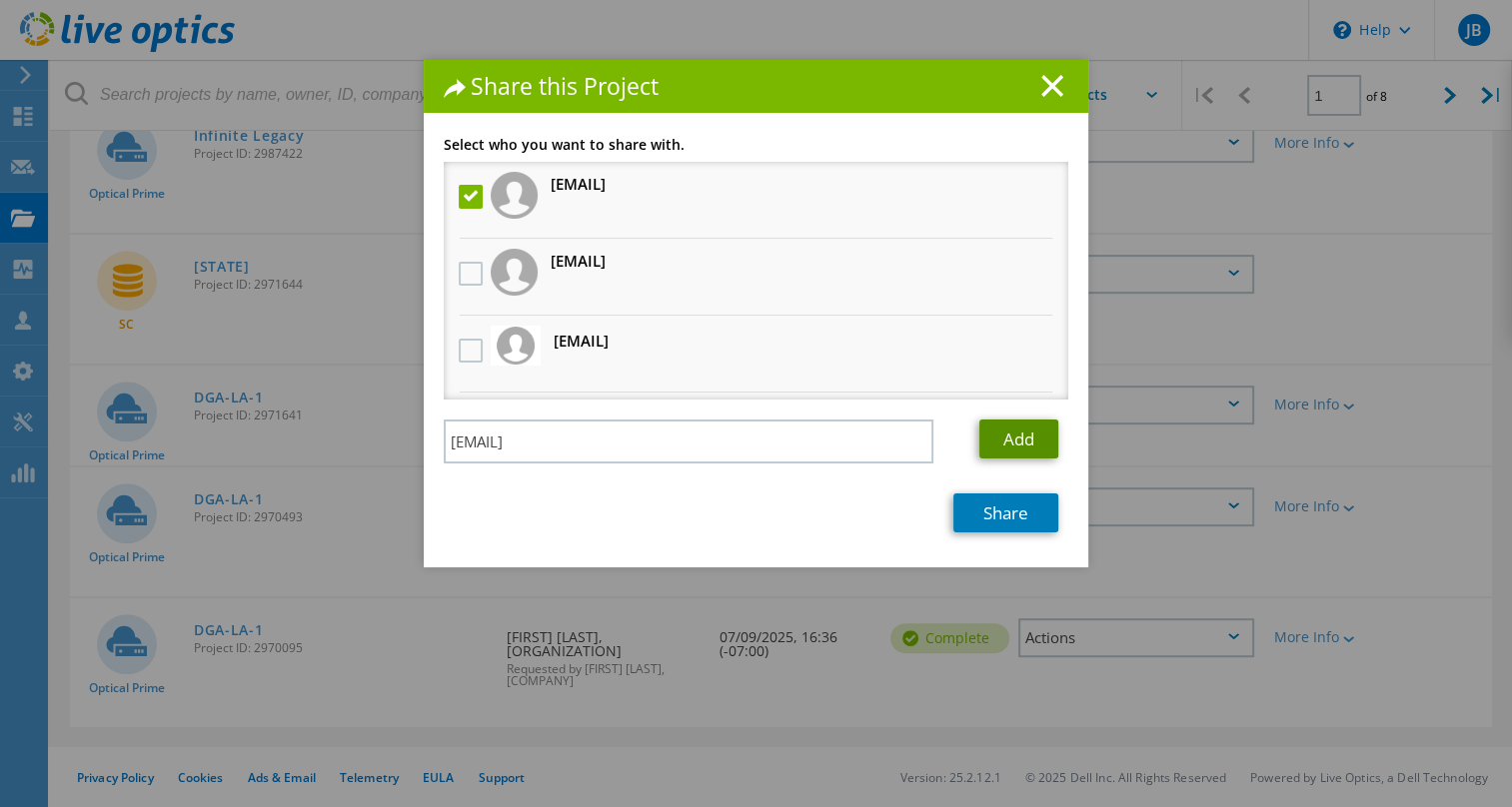 click on "Add" at bounding box center (1018, 438) 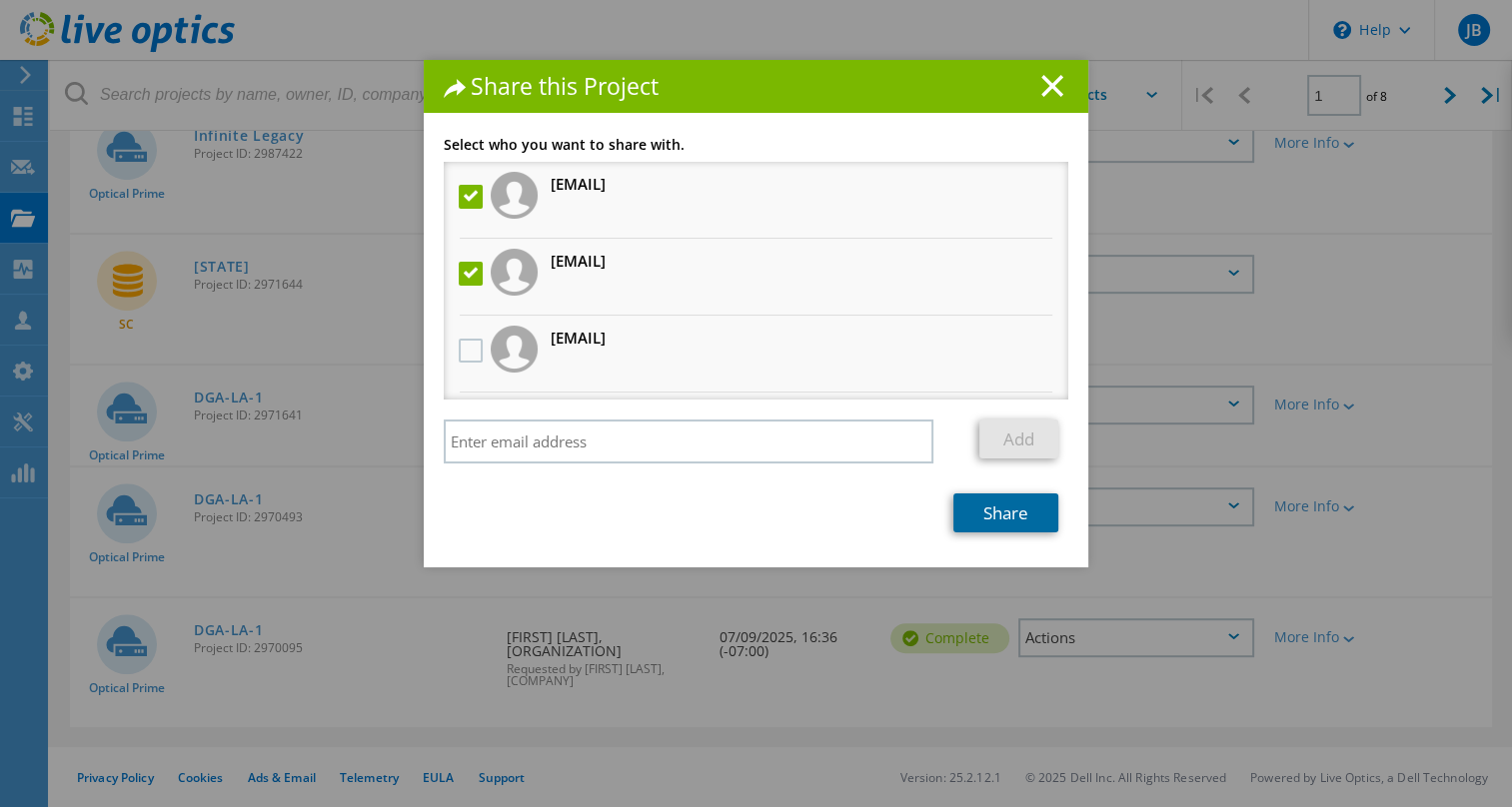 click on "Share" at bounding box center (1005, 512) 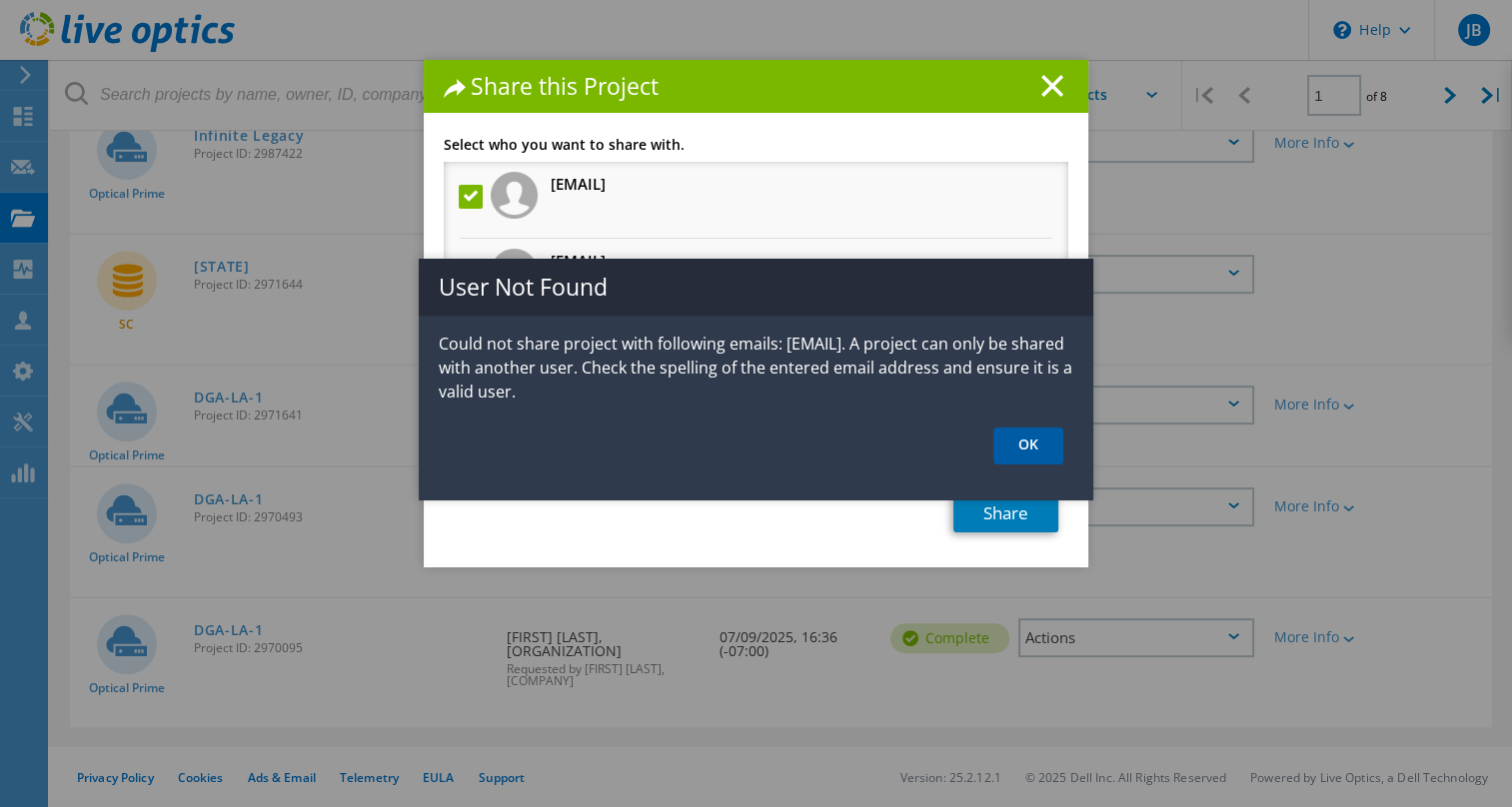 click on "OK" at bounding box center [1028, 445] 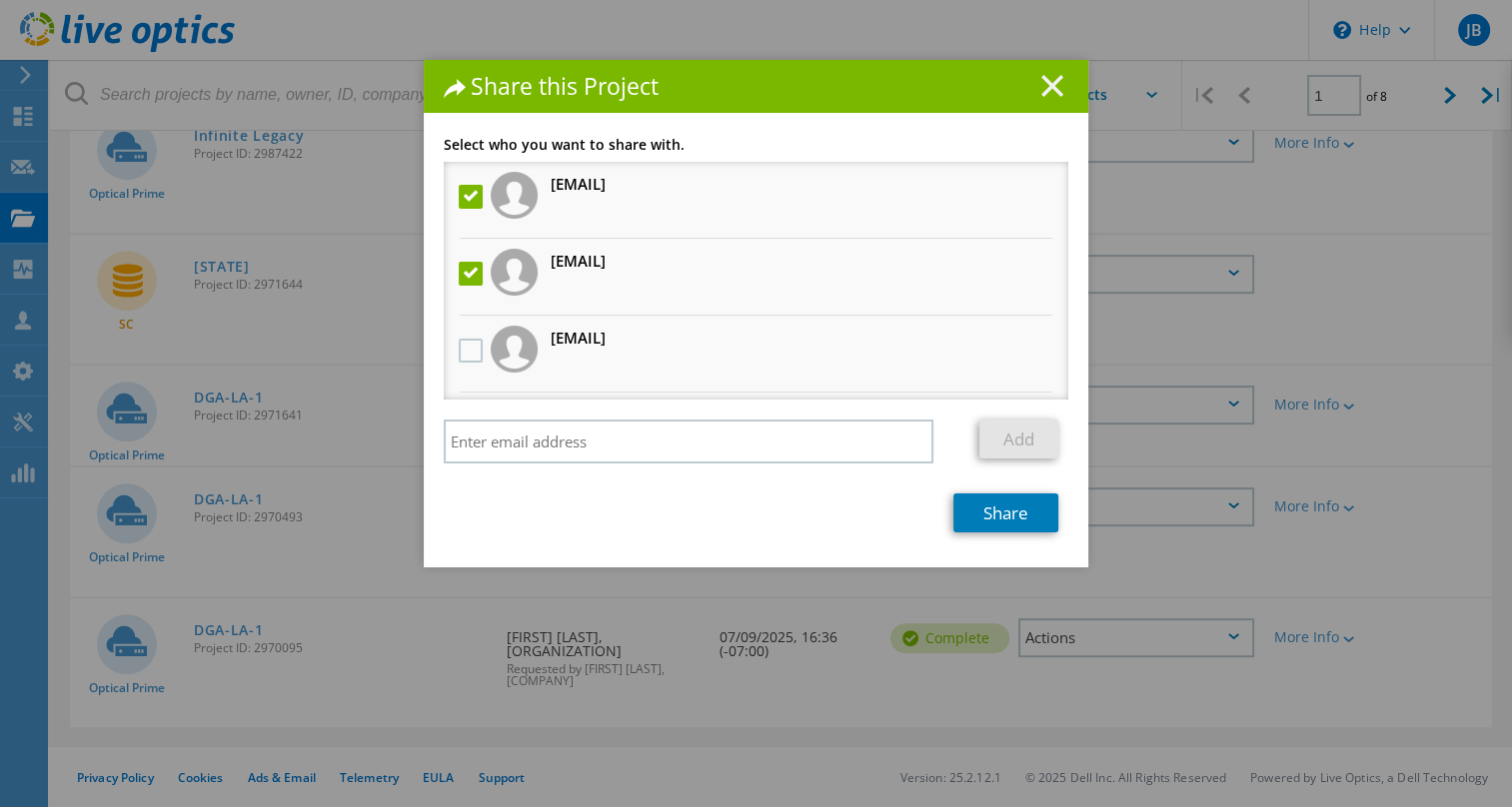 click 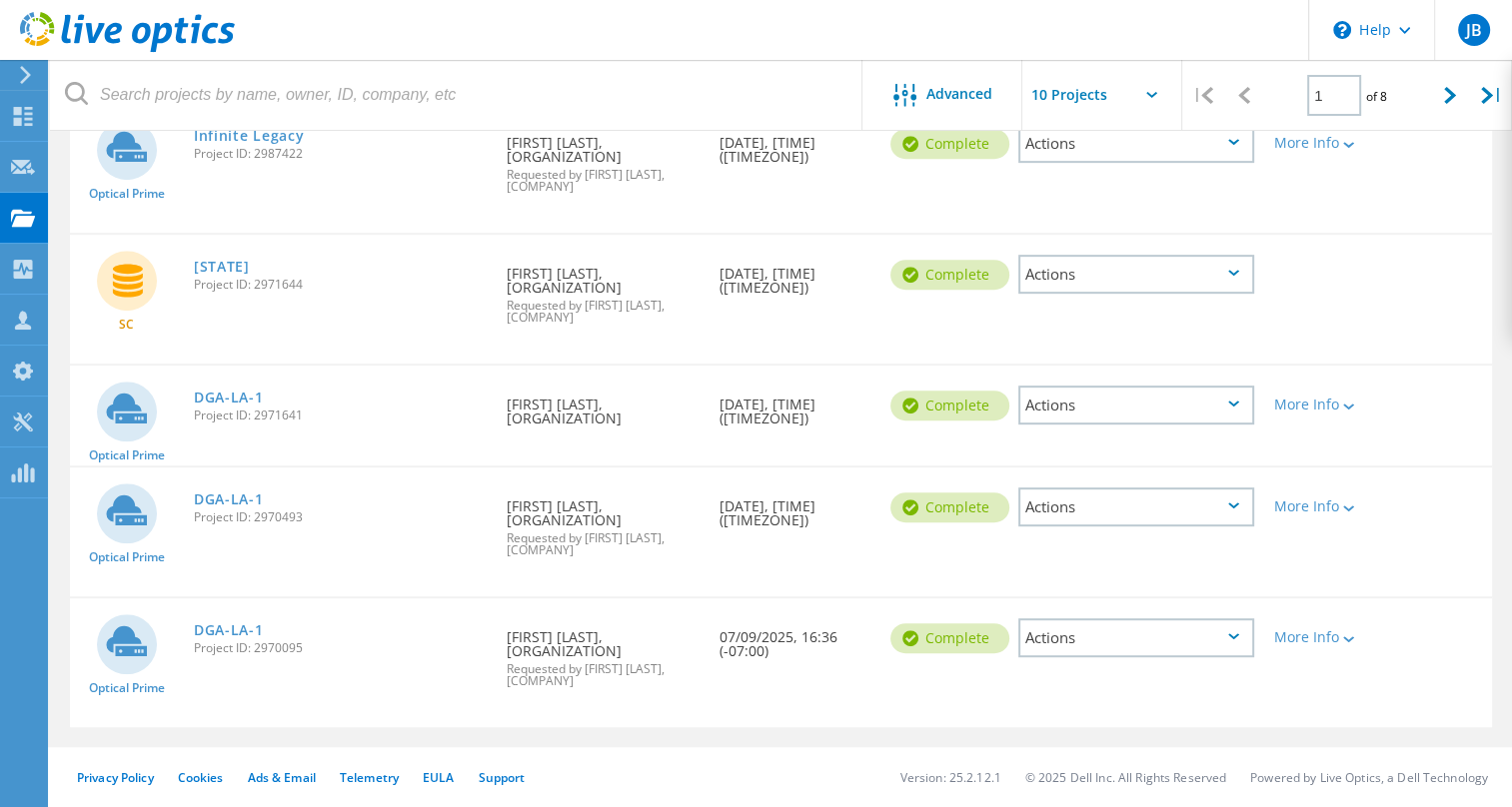 click on "Actions" 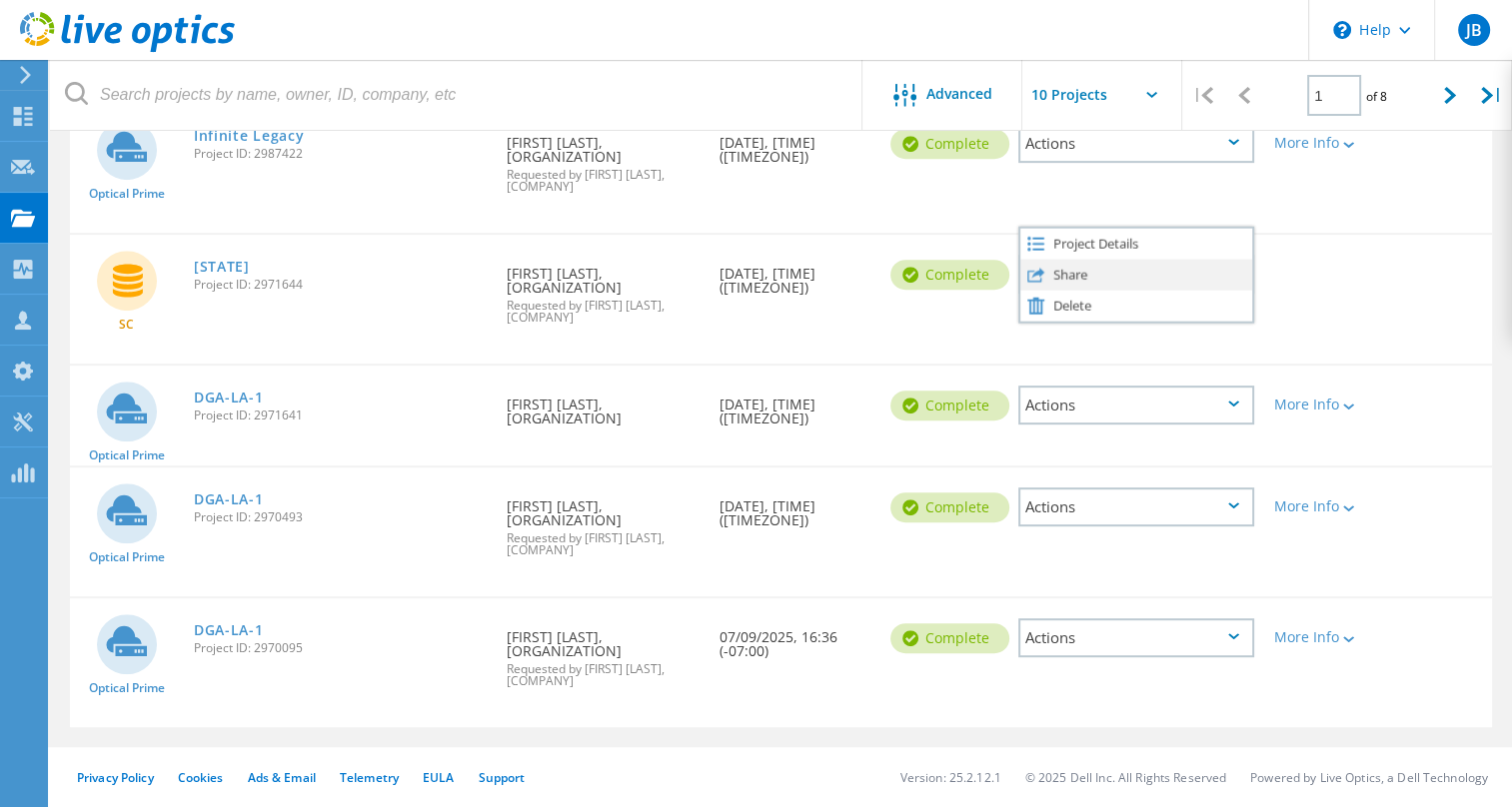 click on "Share" 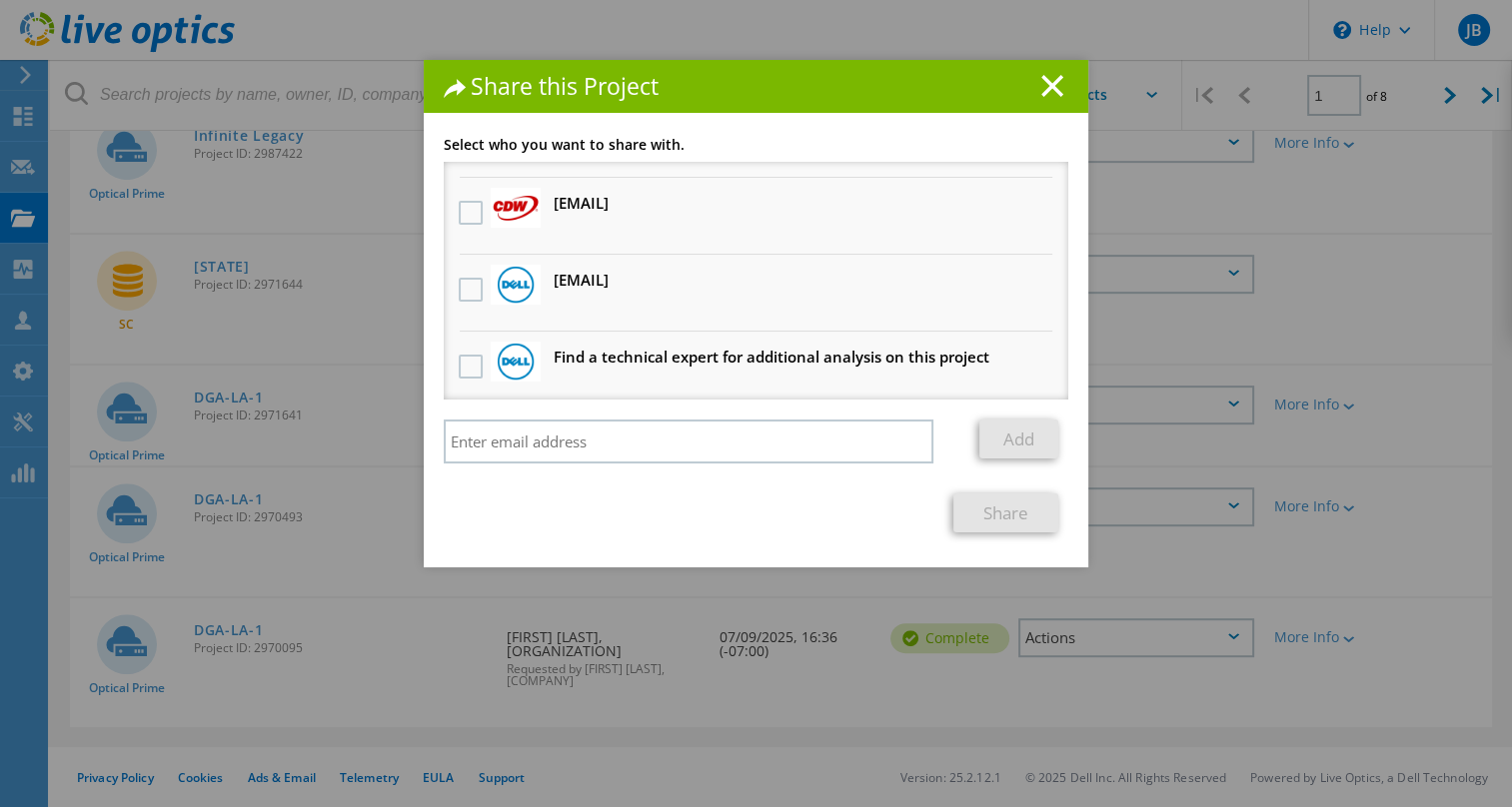 scroll, scrollTop: 219, scrollLeft: 0, axis: vertical 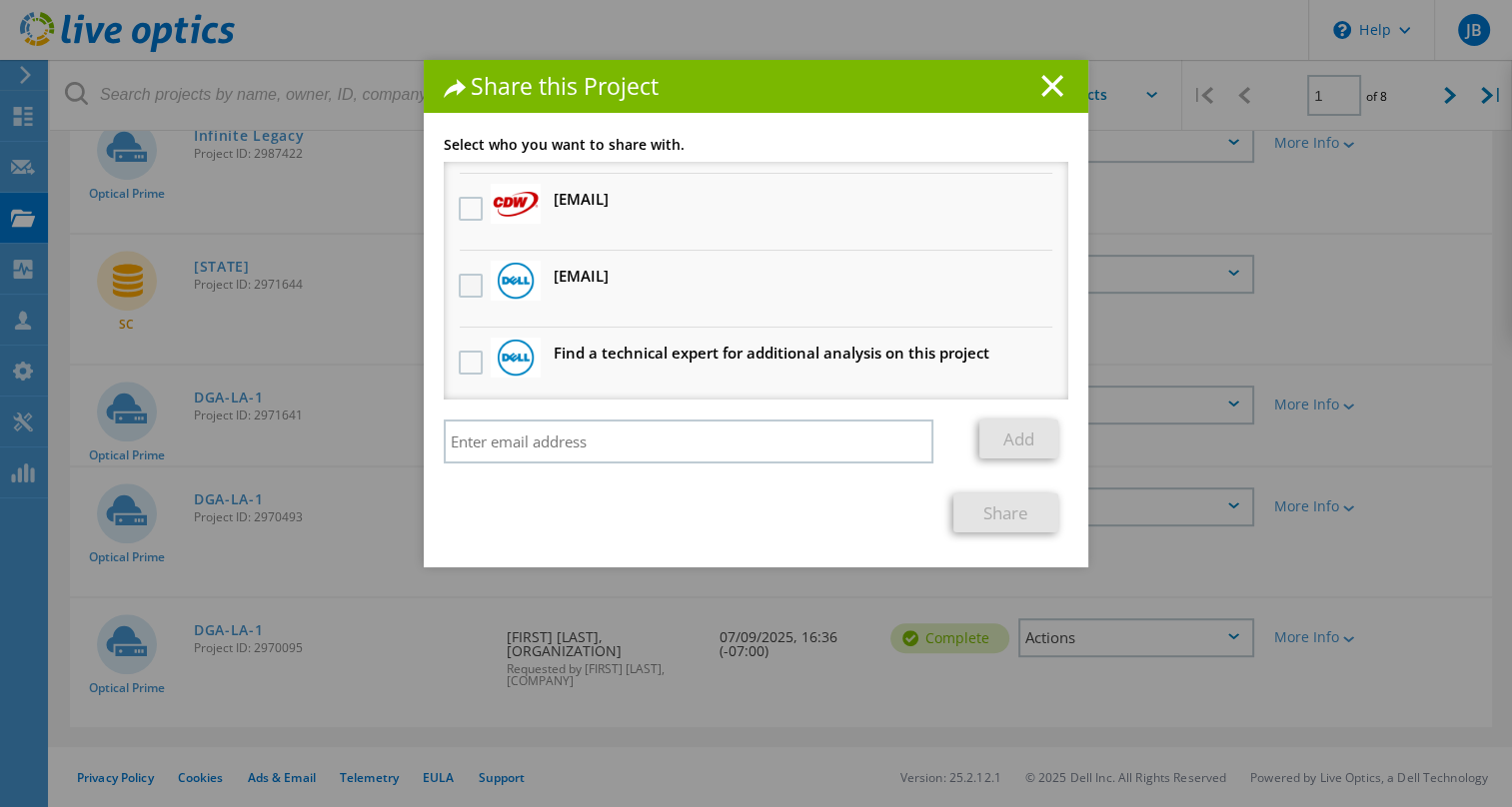 click at bounding box center (473, 286) 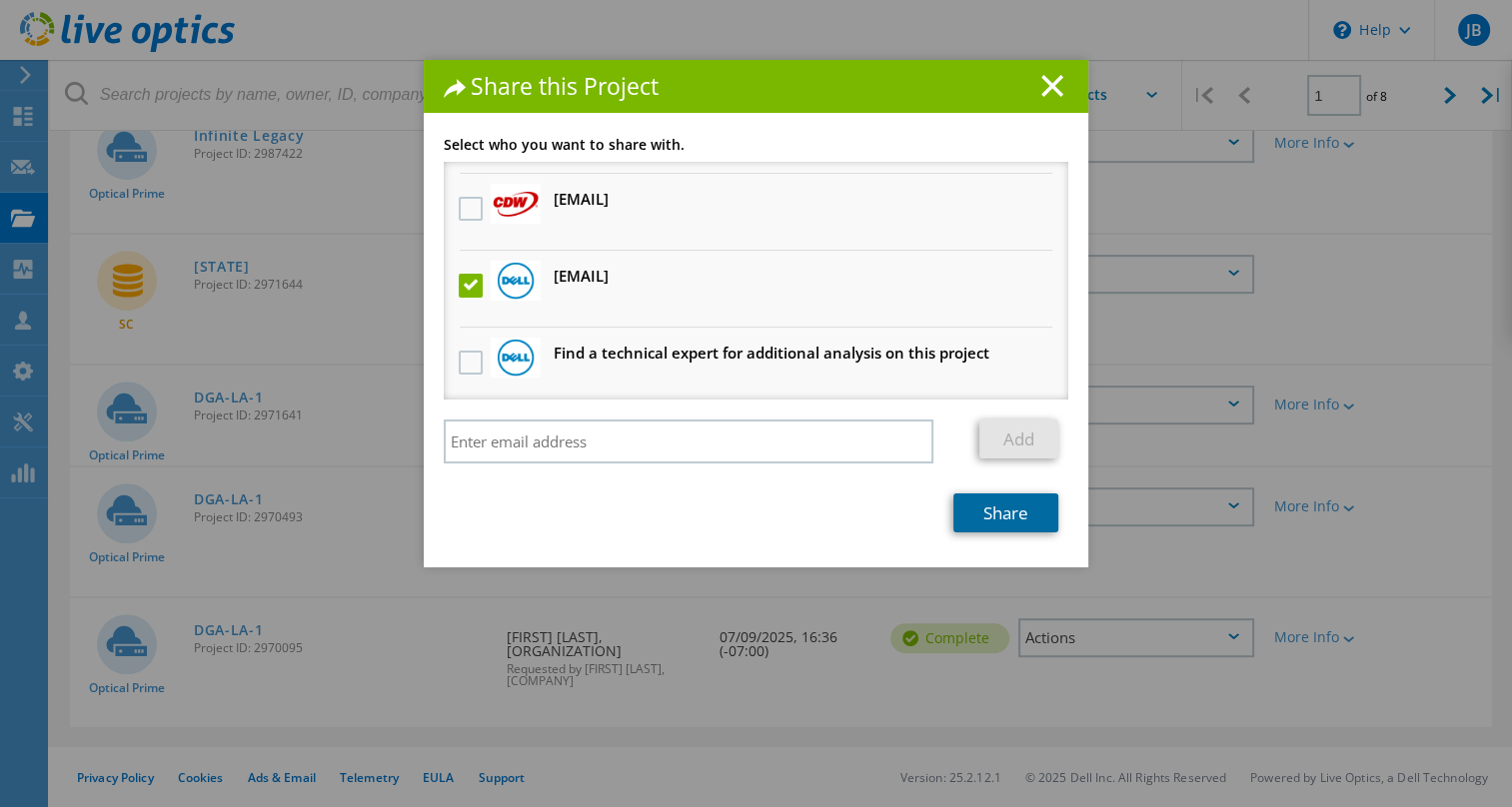 click on "Share" at bounding box center (1005, 512) 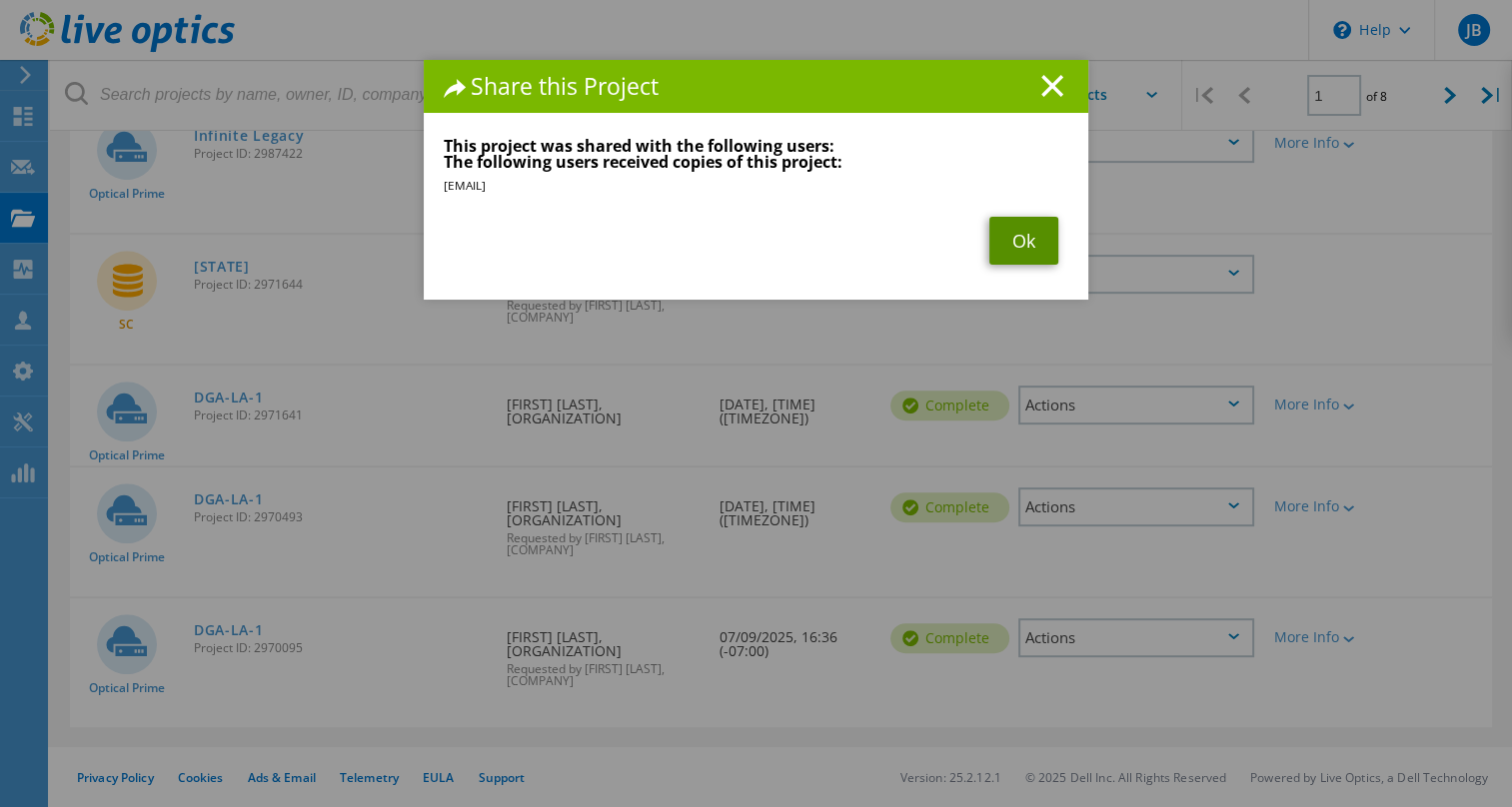 click on "Ok" at bounding box center [1023, 241] 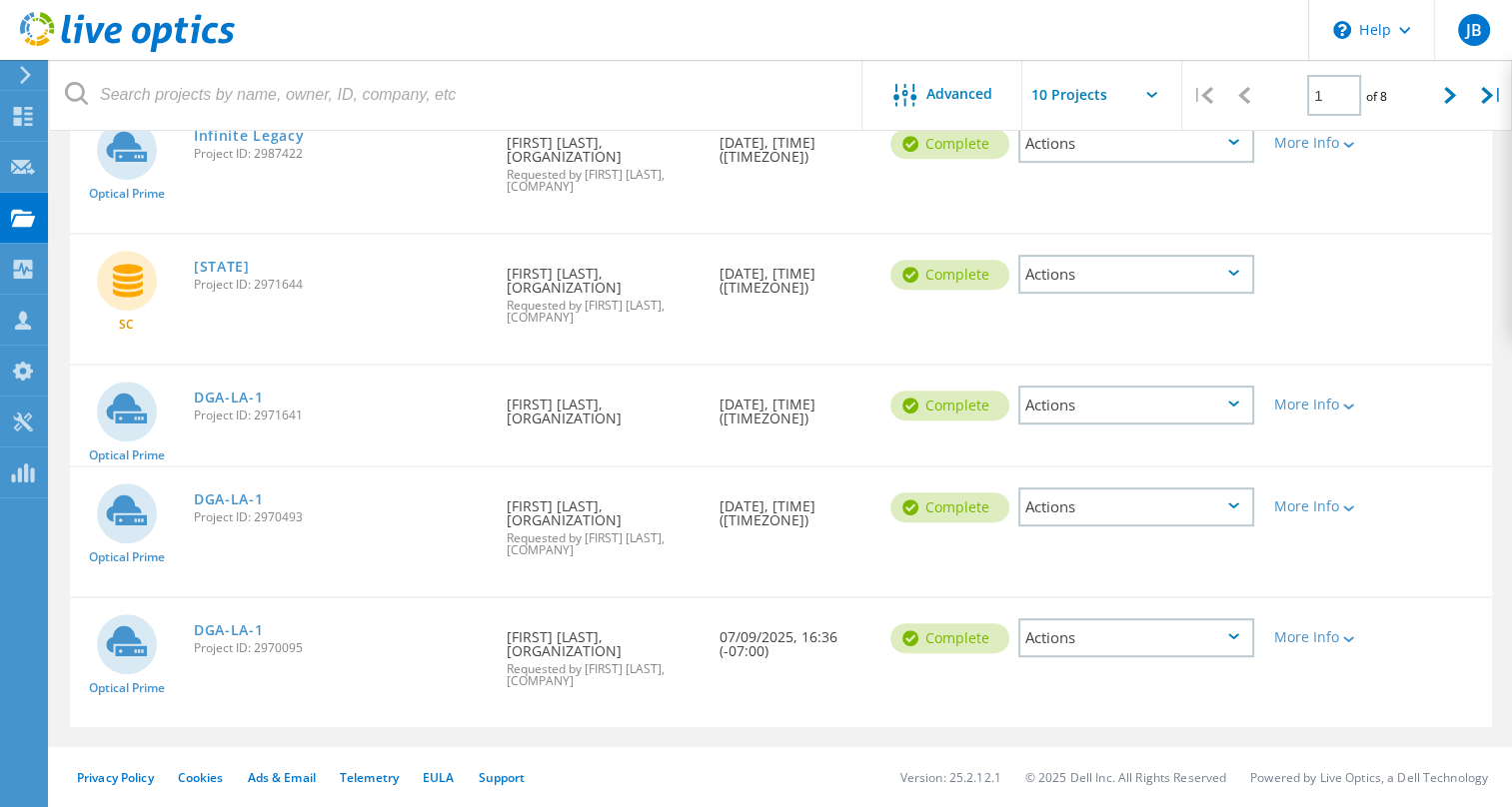 click on "Actions" 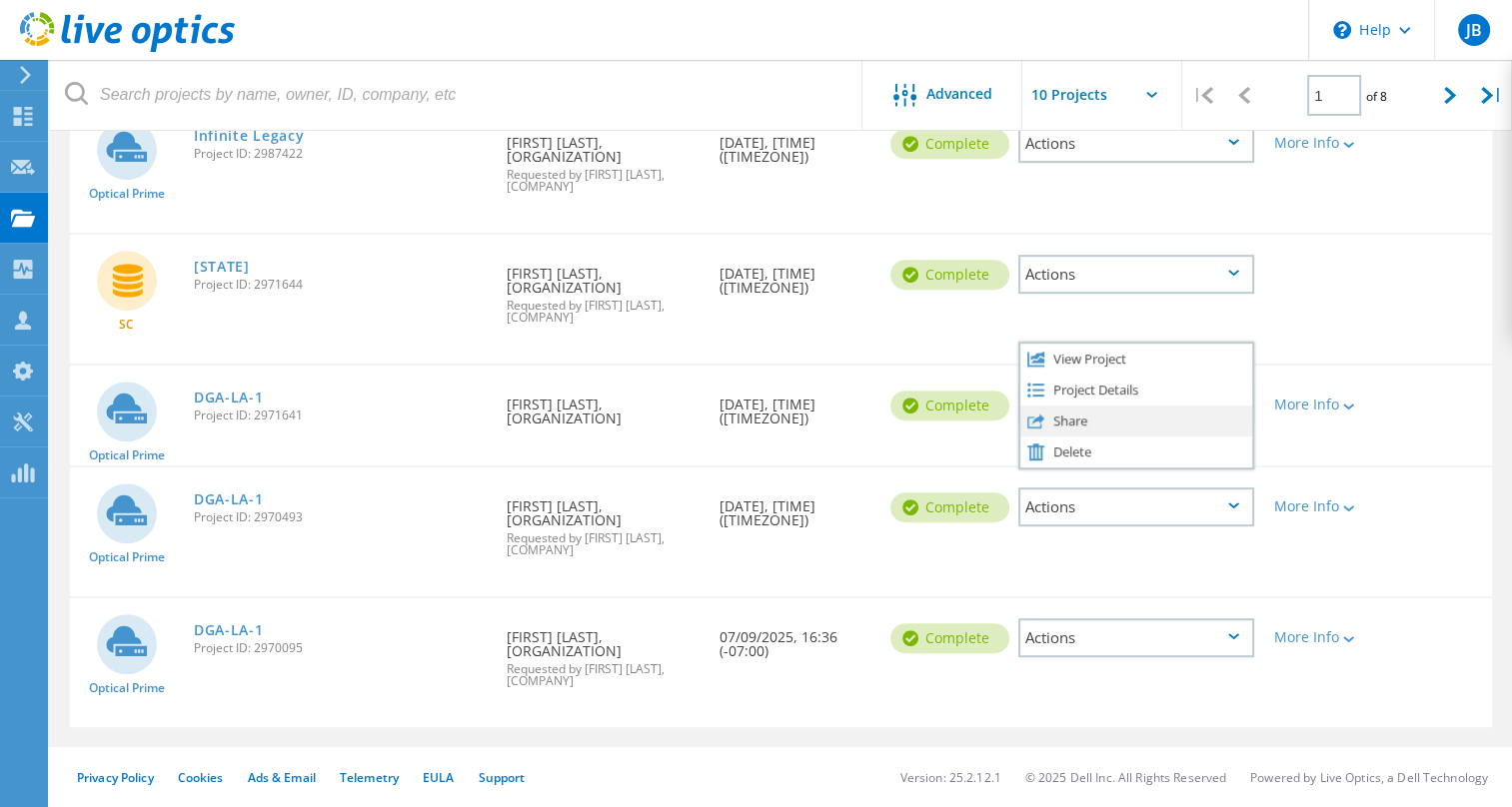 click on "Share" 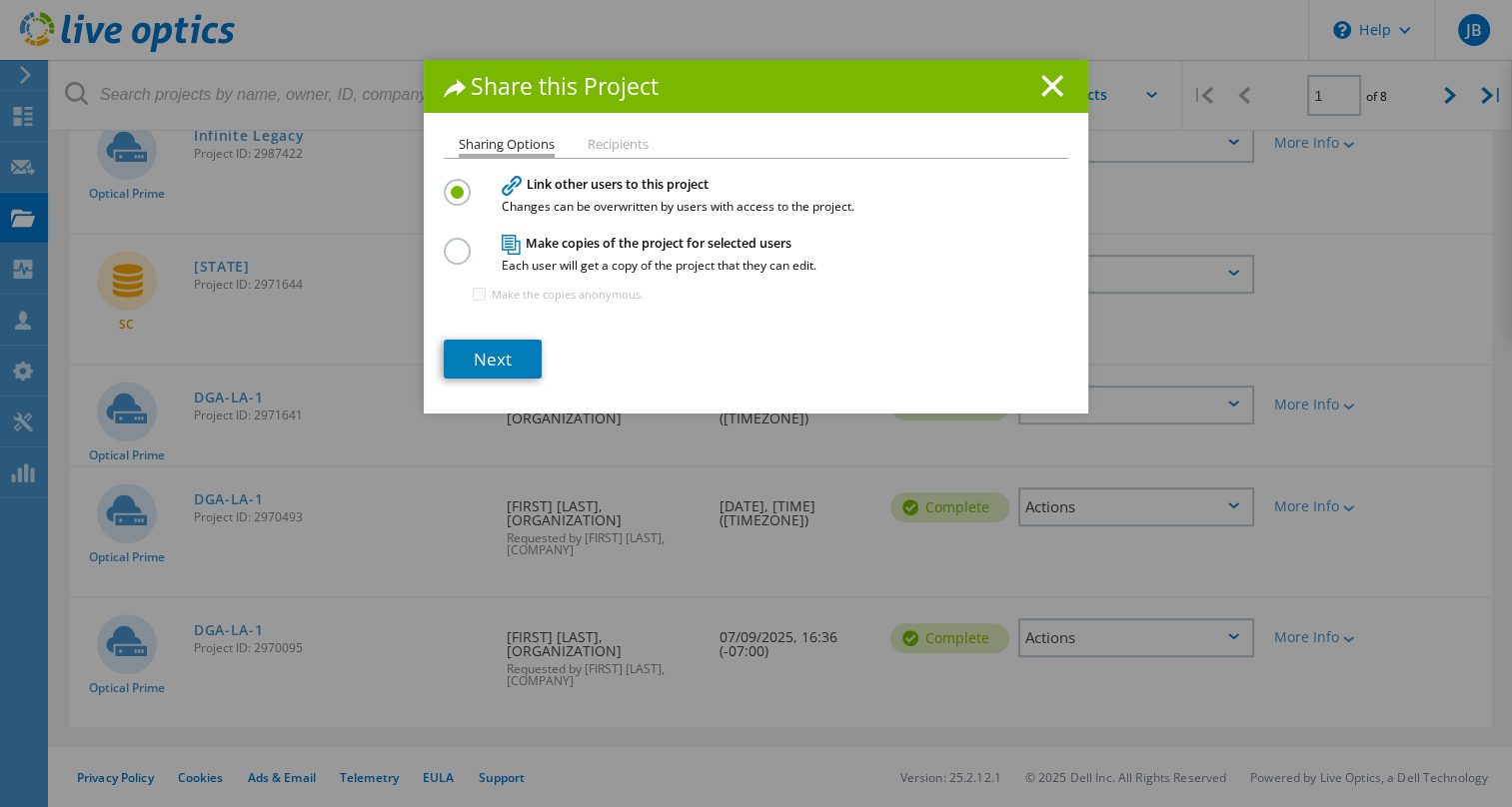 click on "Recipients" at bounding box center [618, 146] 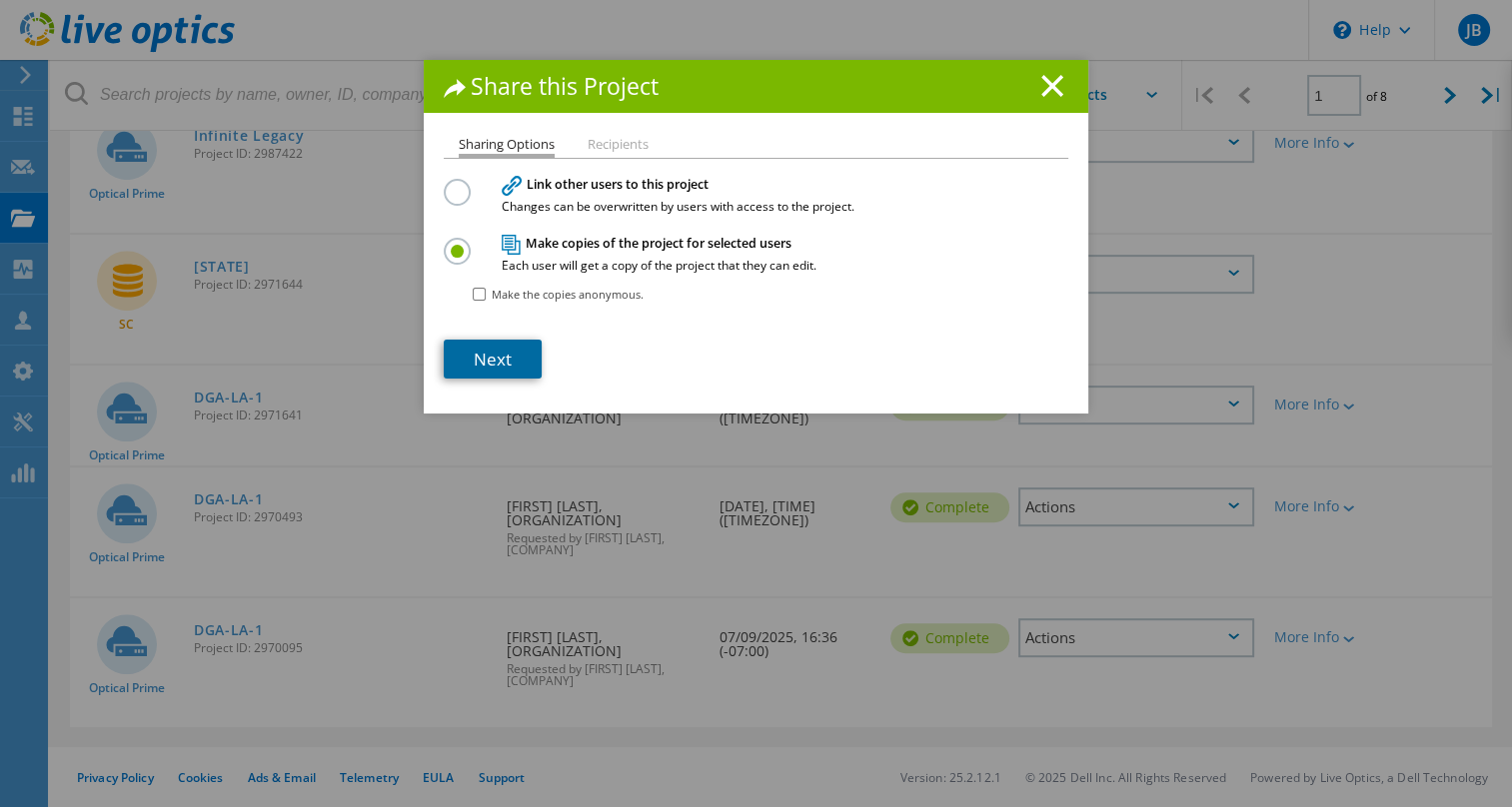 click on "Next" at bounding box center (493, 359) 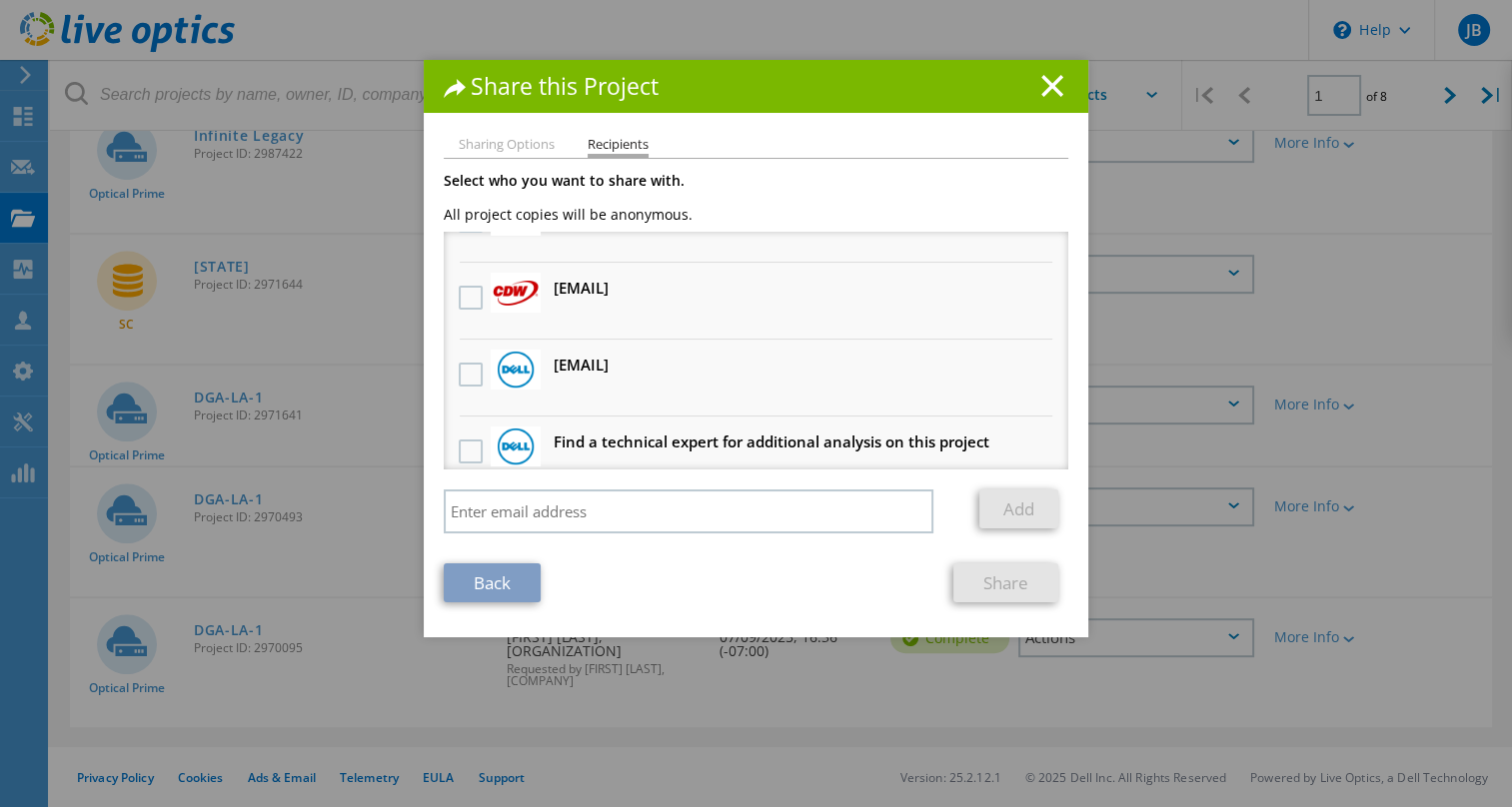 scroll, scrollTop: 219, scrollLeft: 0, axis: vertical 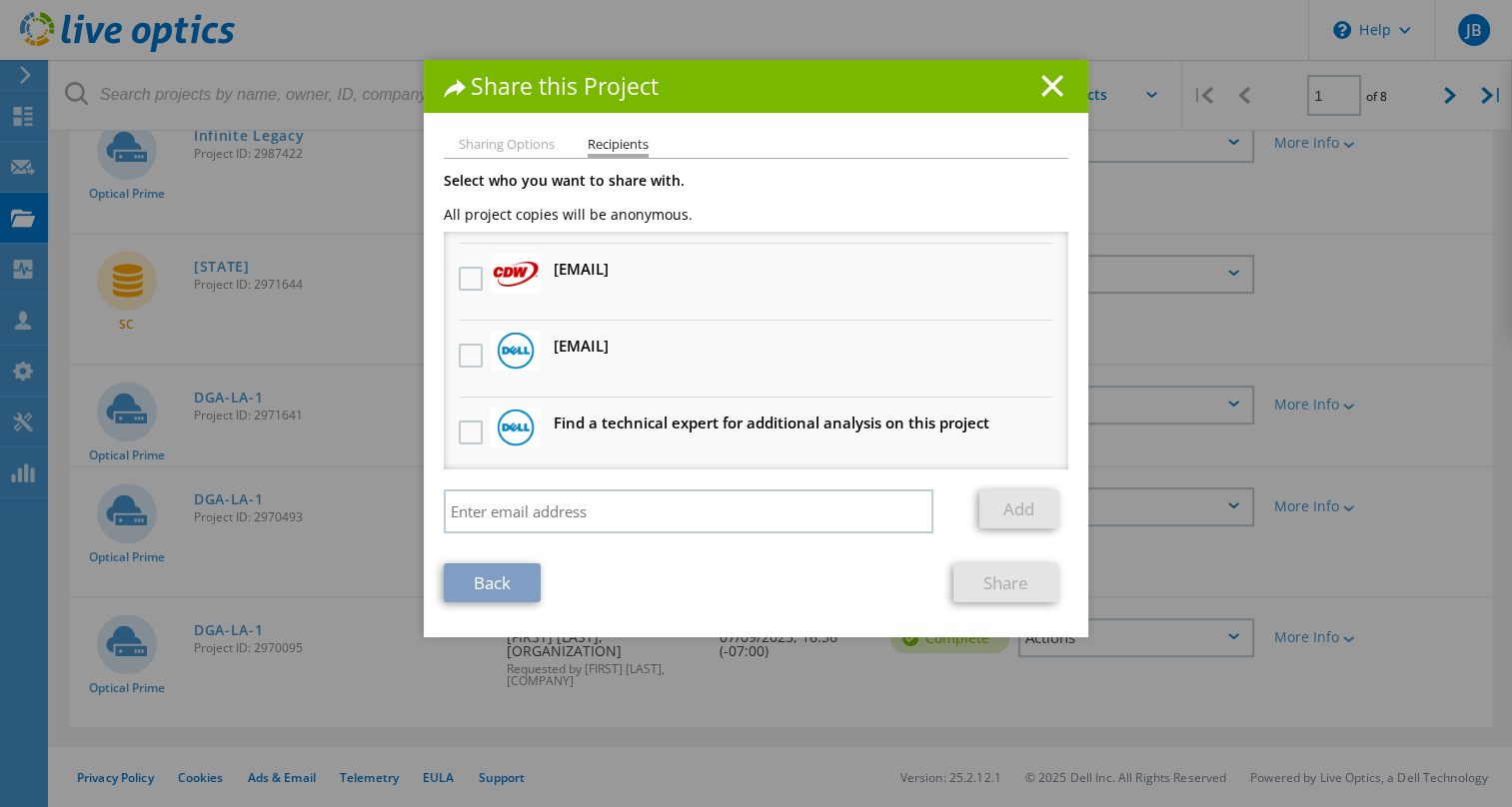 click on "[EMAIL]
Will receive an anonymous copy" at bounding box center [581, 346] 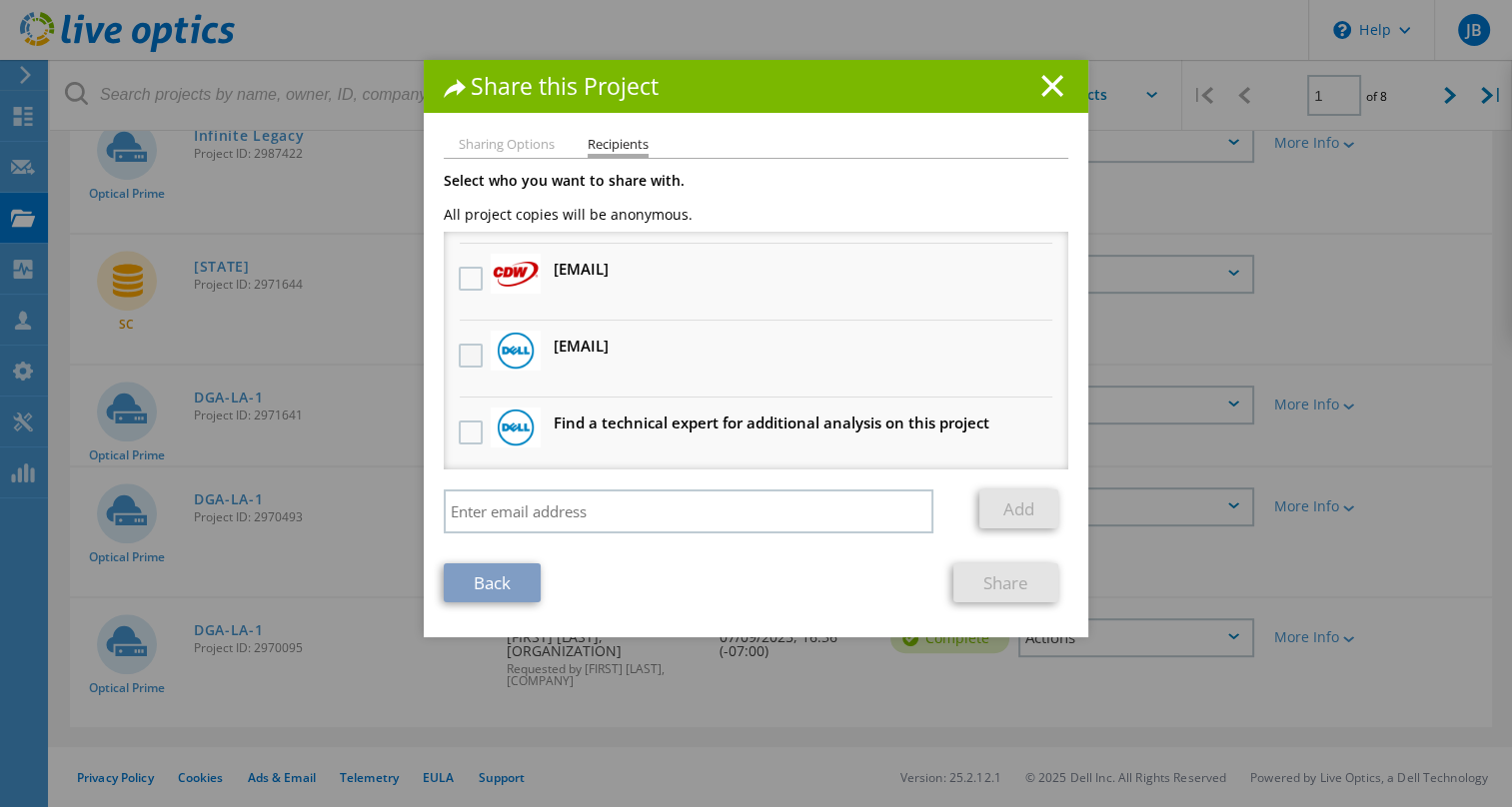 click at bounding box center (473, 356) 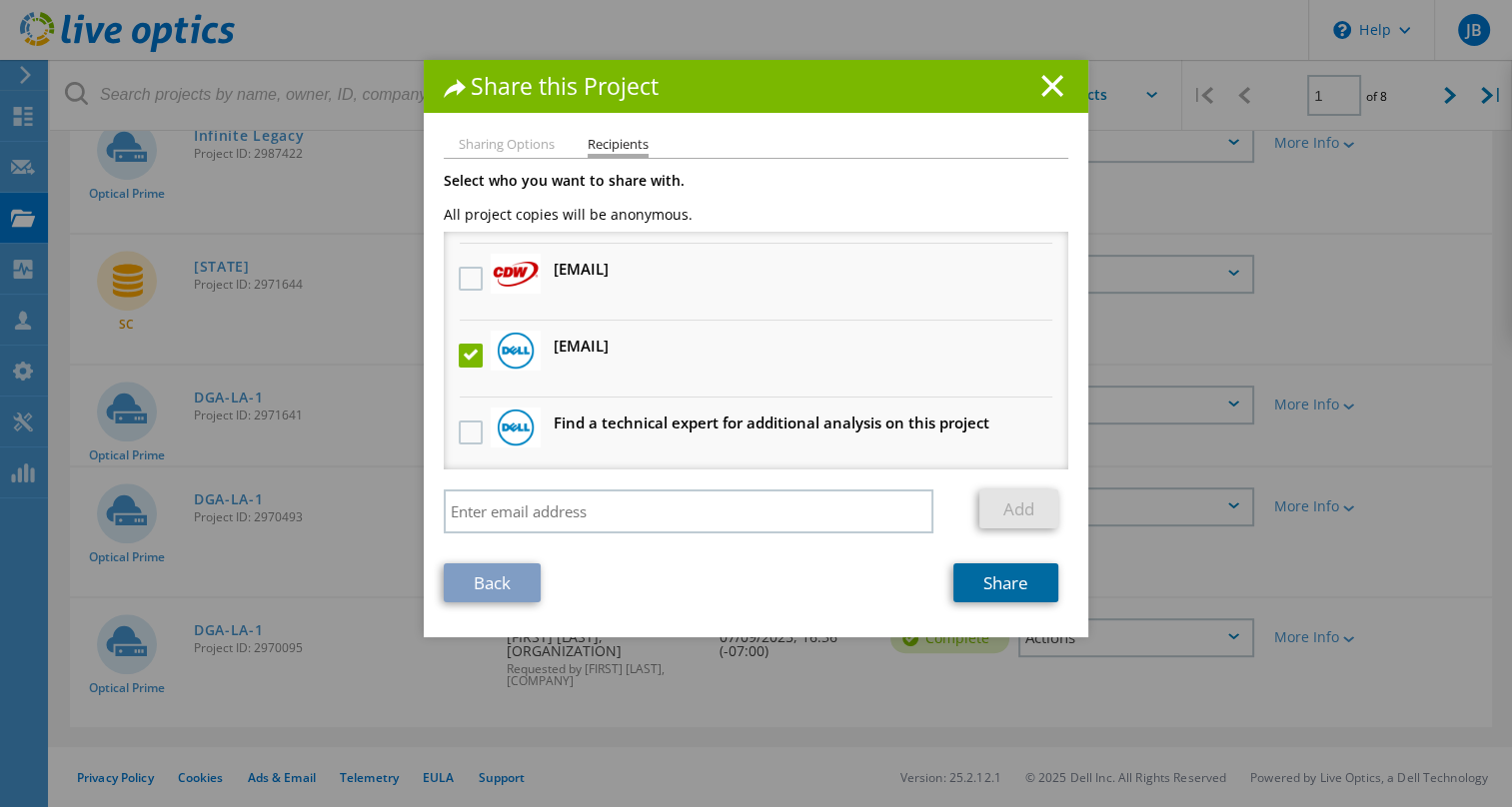 click on "Share" at bounding box center [1005, 582] 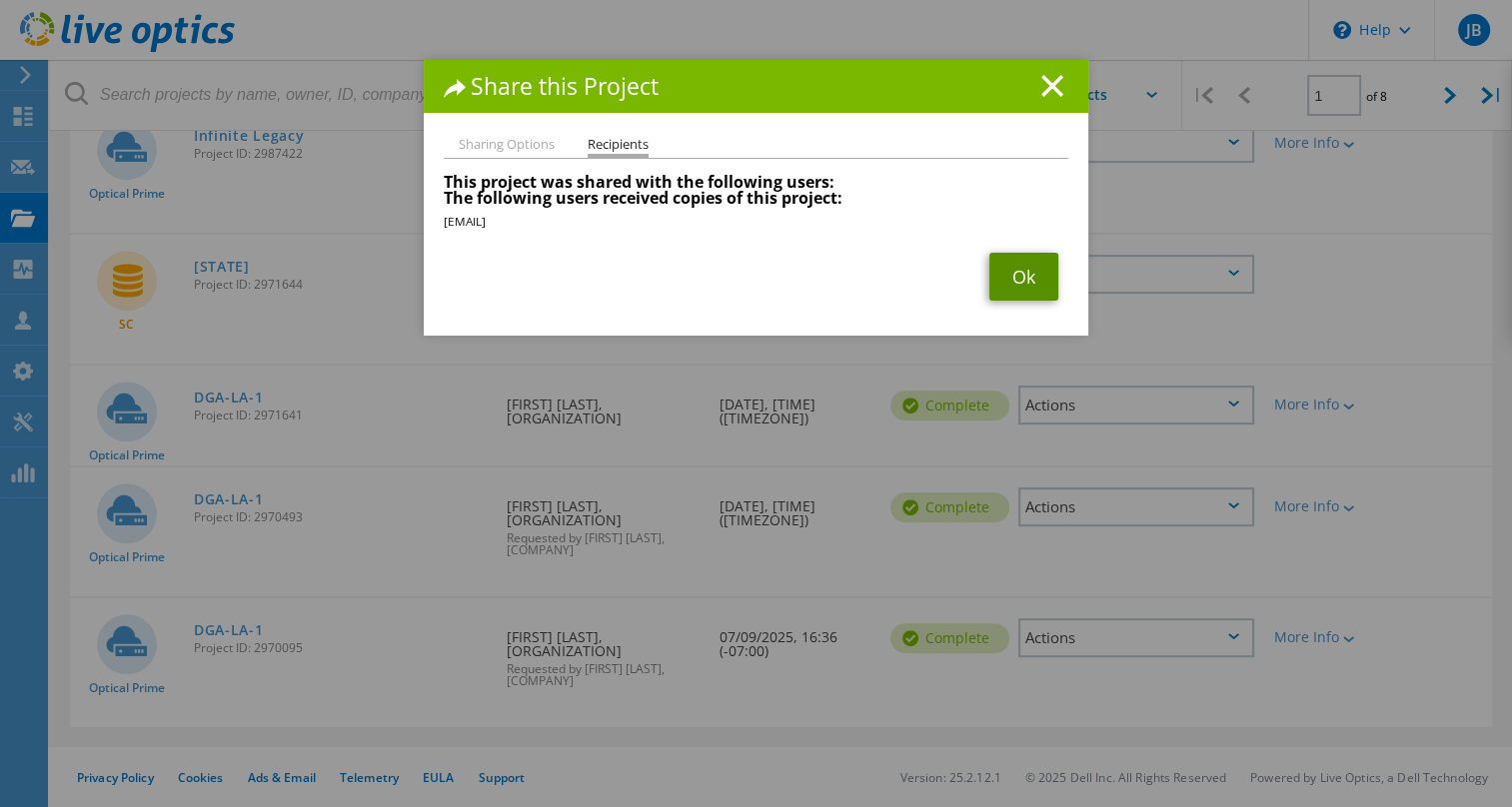 click on "Ok" at bounding box center (1023, 277) 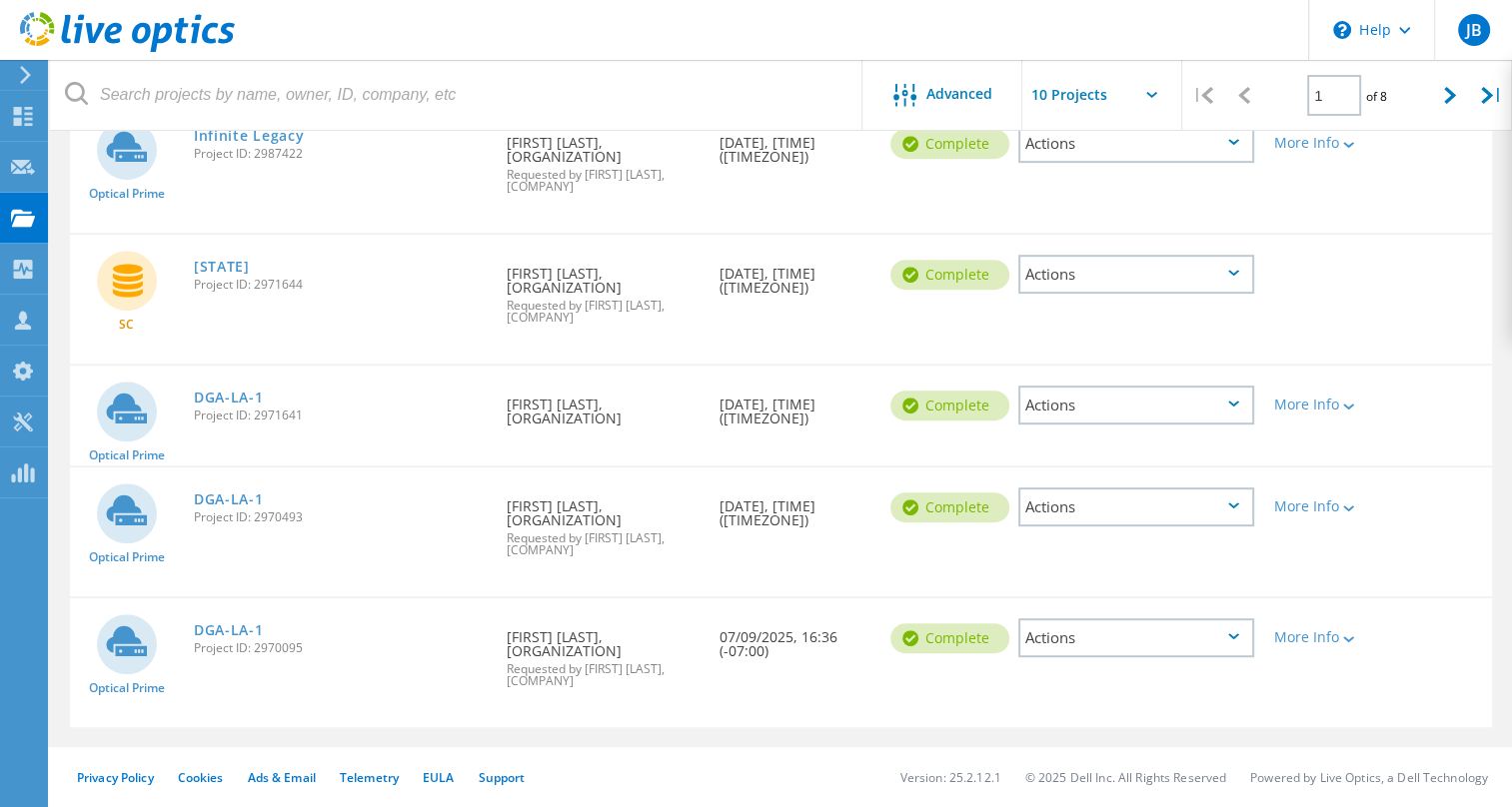 click on "Actions" 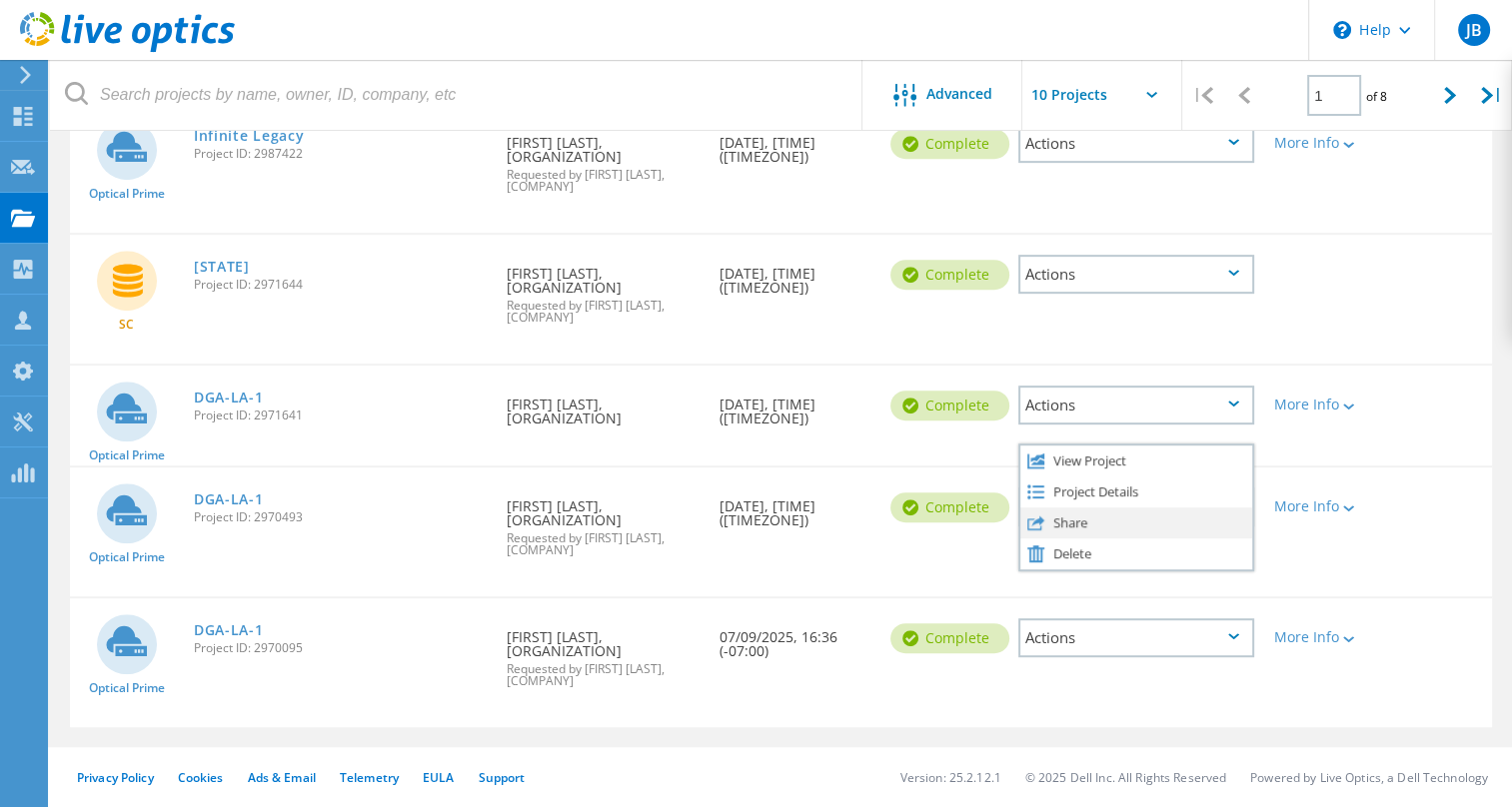 click on "Share" 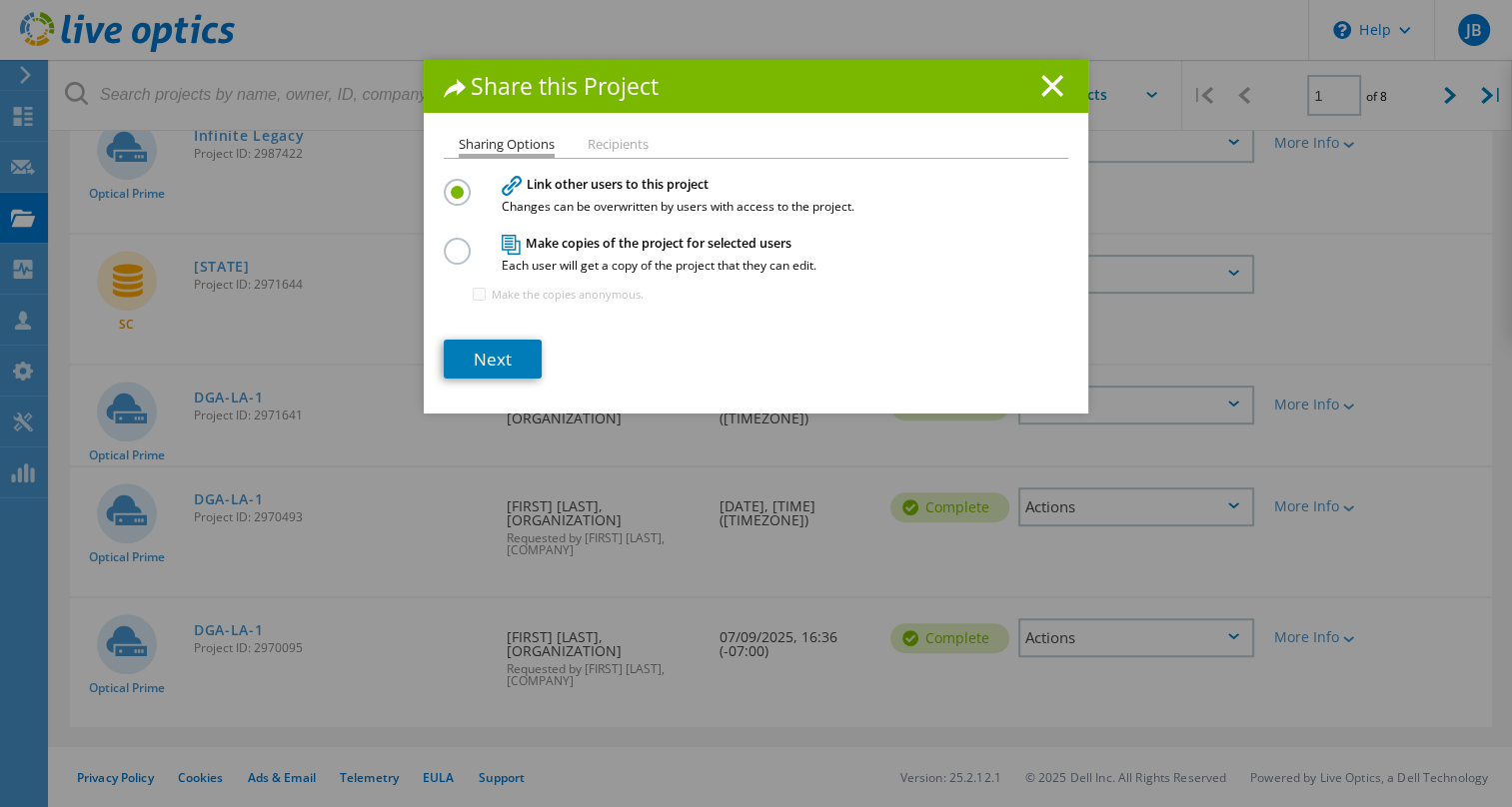 click at bounding box center (461, 240) 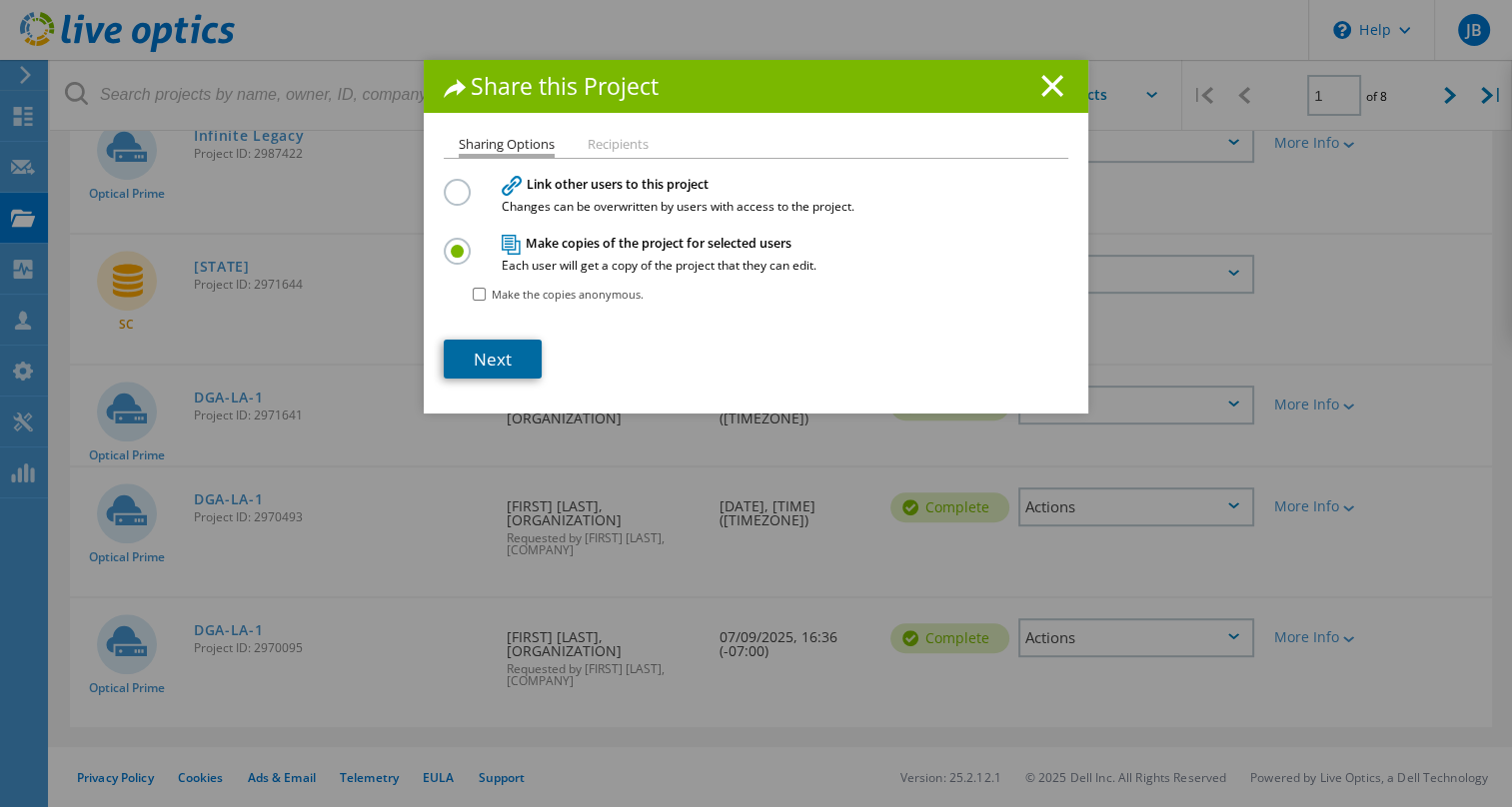 click on "Next" at bounding box center [493, 359] 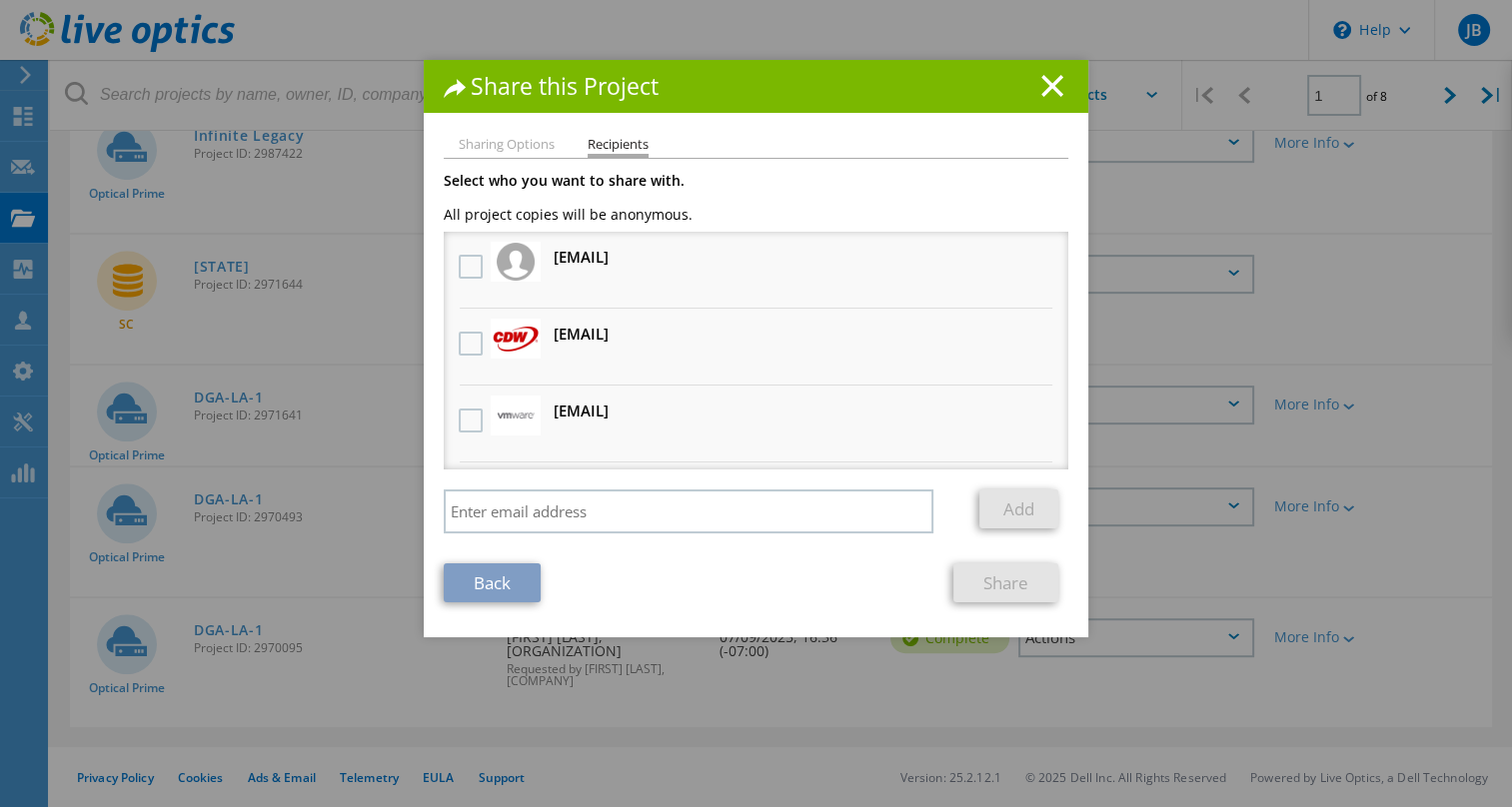 scroll, scrollTop: 219, scrollLeft: 0, axis: vertical 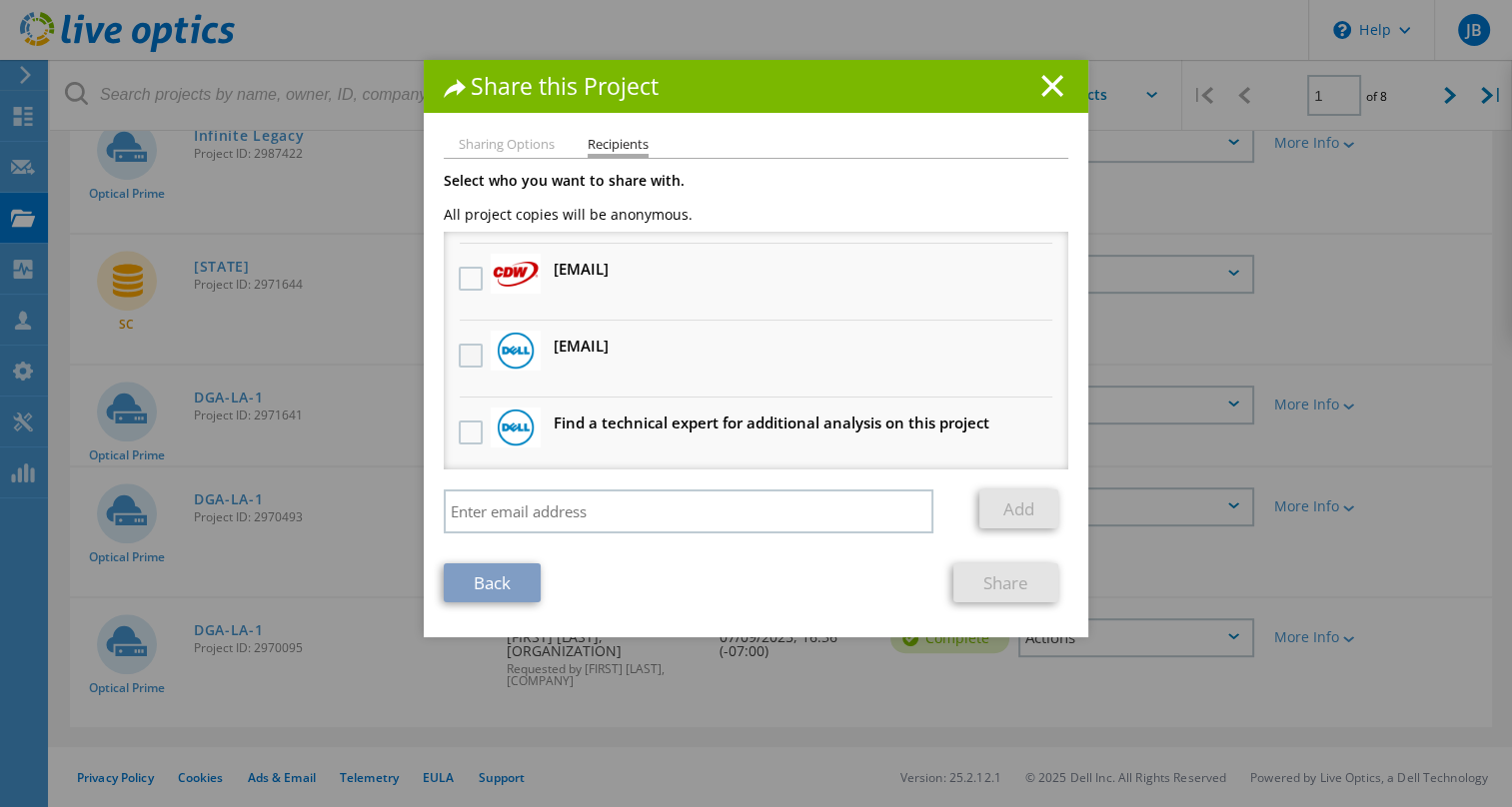 click at bounding box center [473, 356] 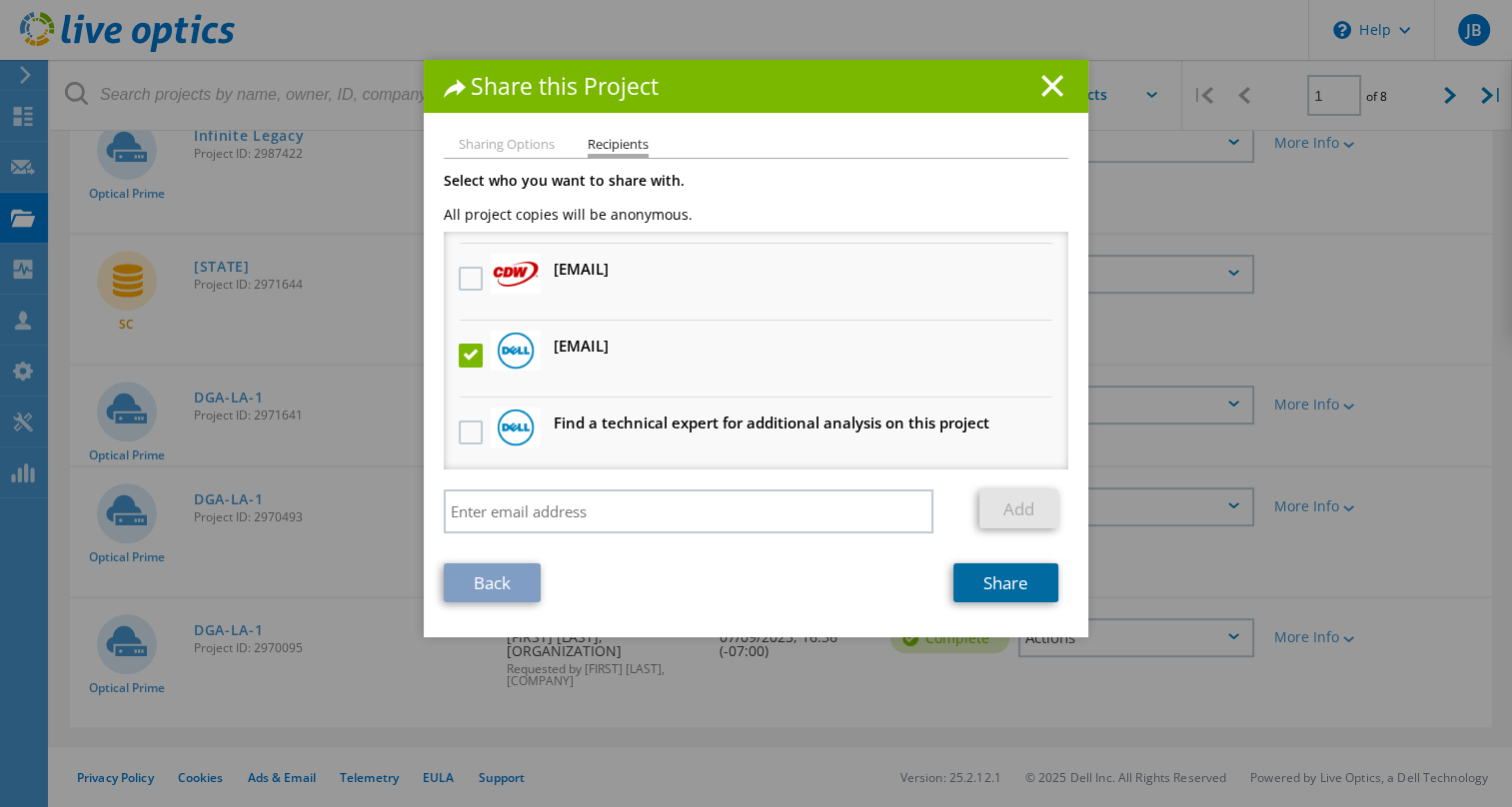 click on "Share" at bounding box center [1005, 582] 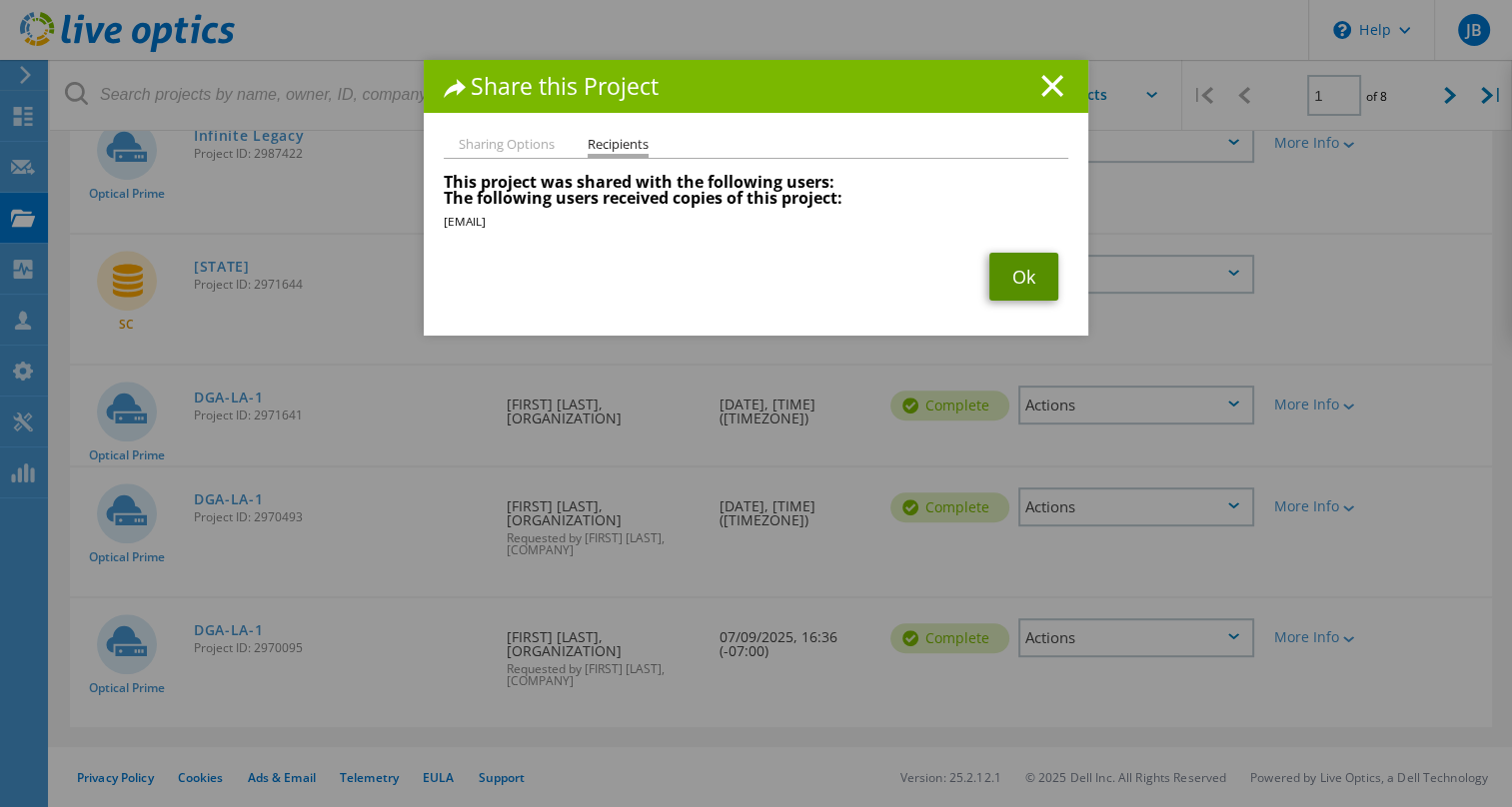 click on "Ok" at bounding box center (1023, 277) 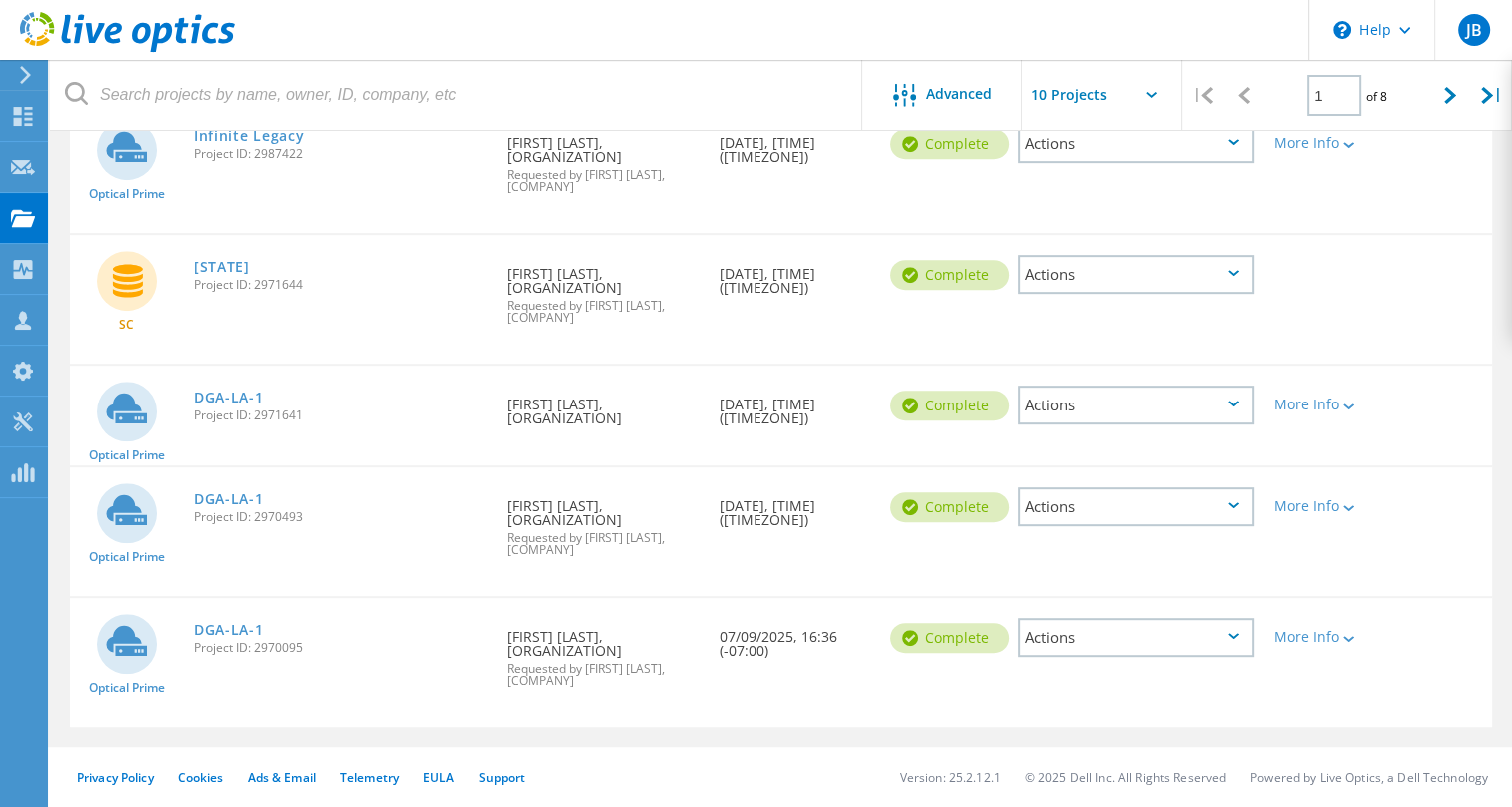 click on "Actions" 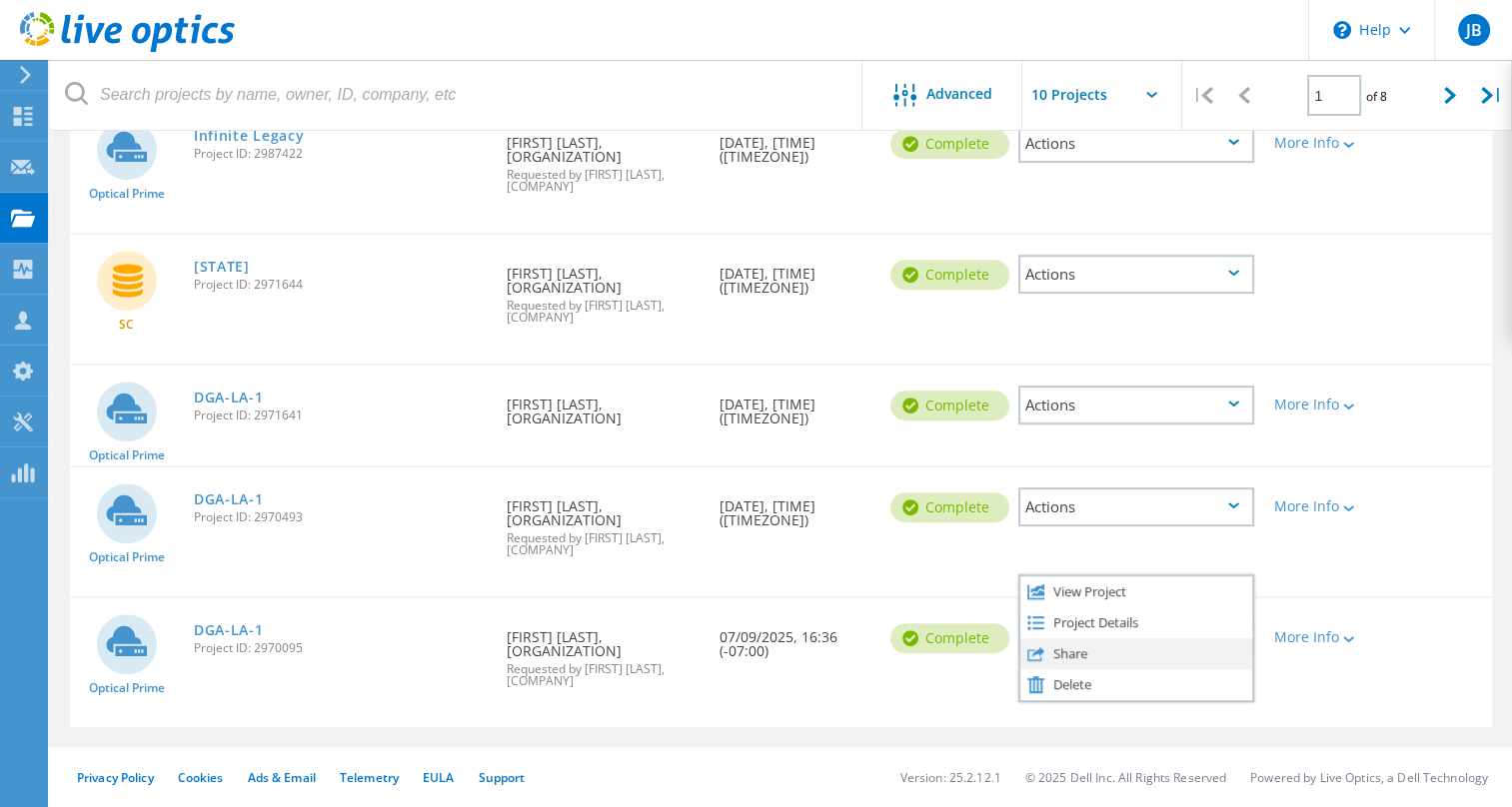 click on "Share" 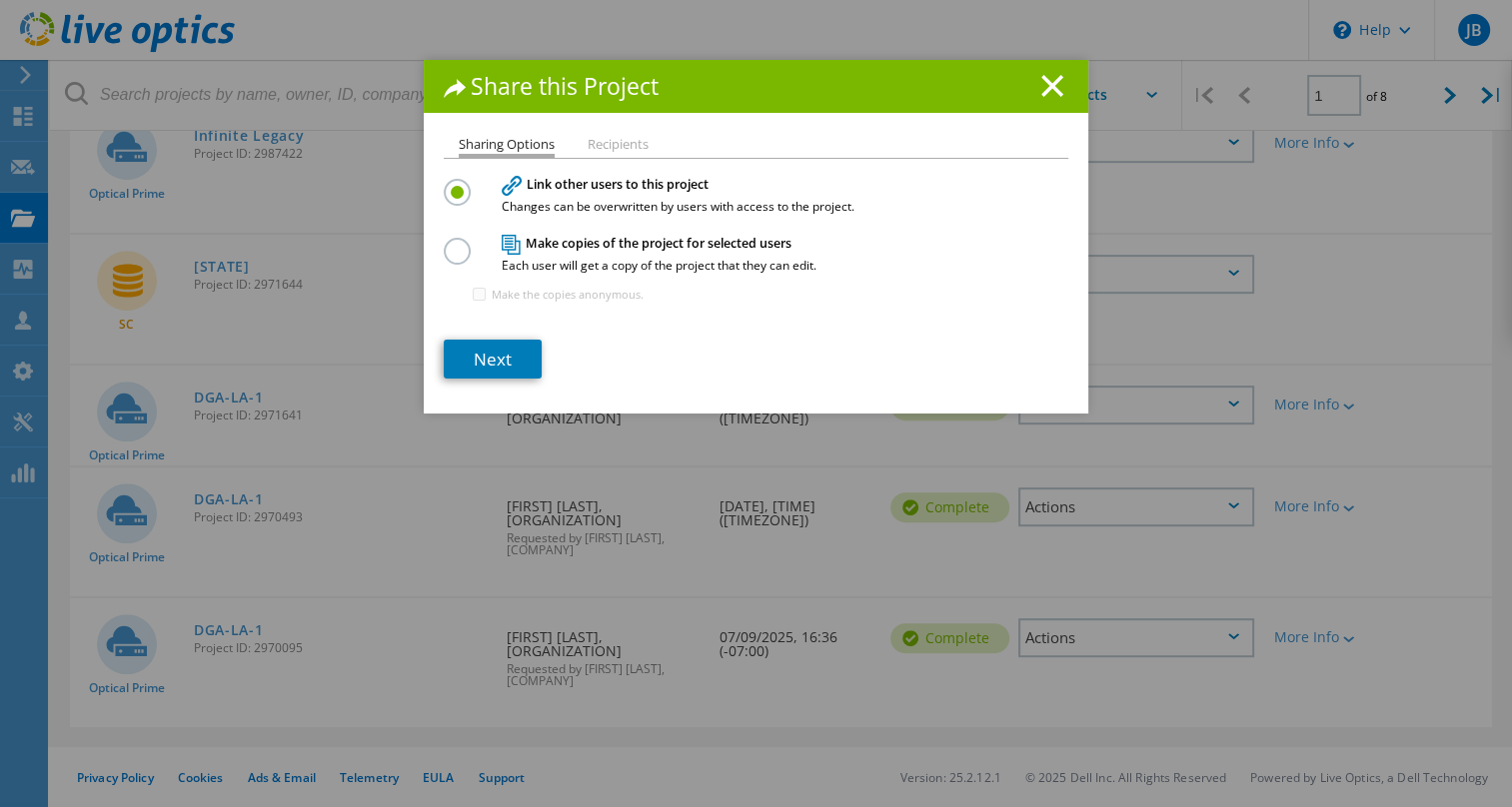 click at bounding box center (461, 240) 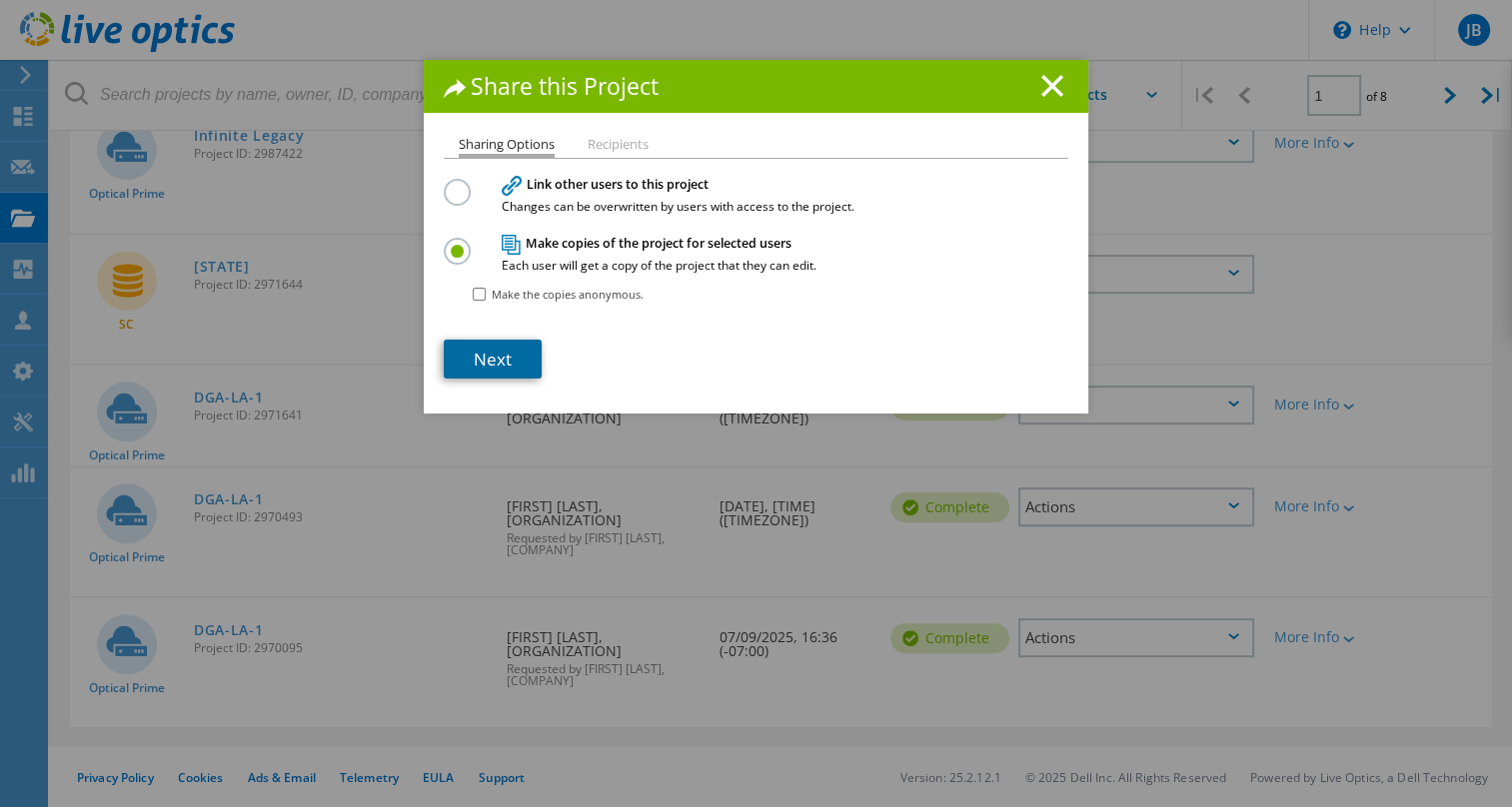 click on "Next" at bounding box center [493, 359] 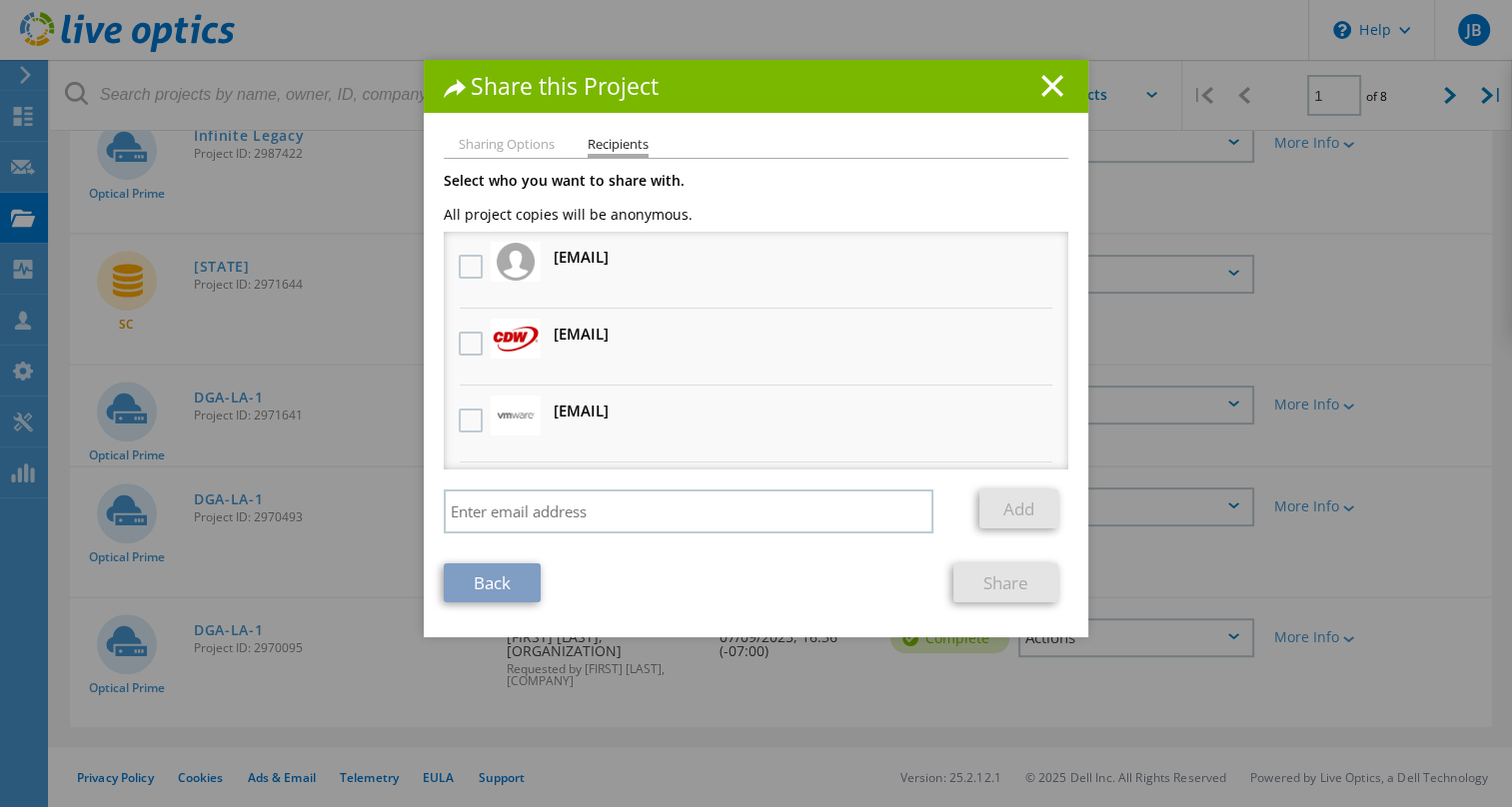 scroll, scrollTop: 219, scrollLeft: 0, axis: vertical 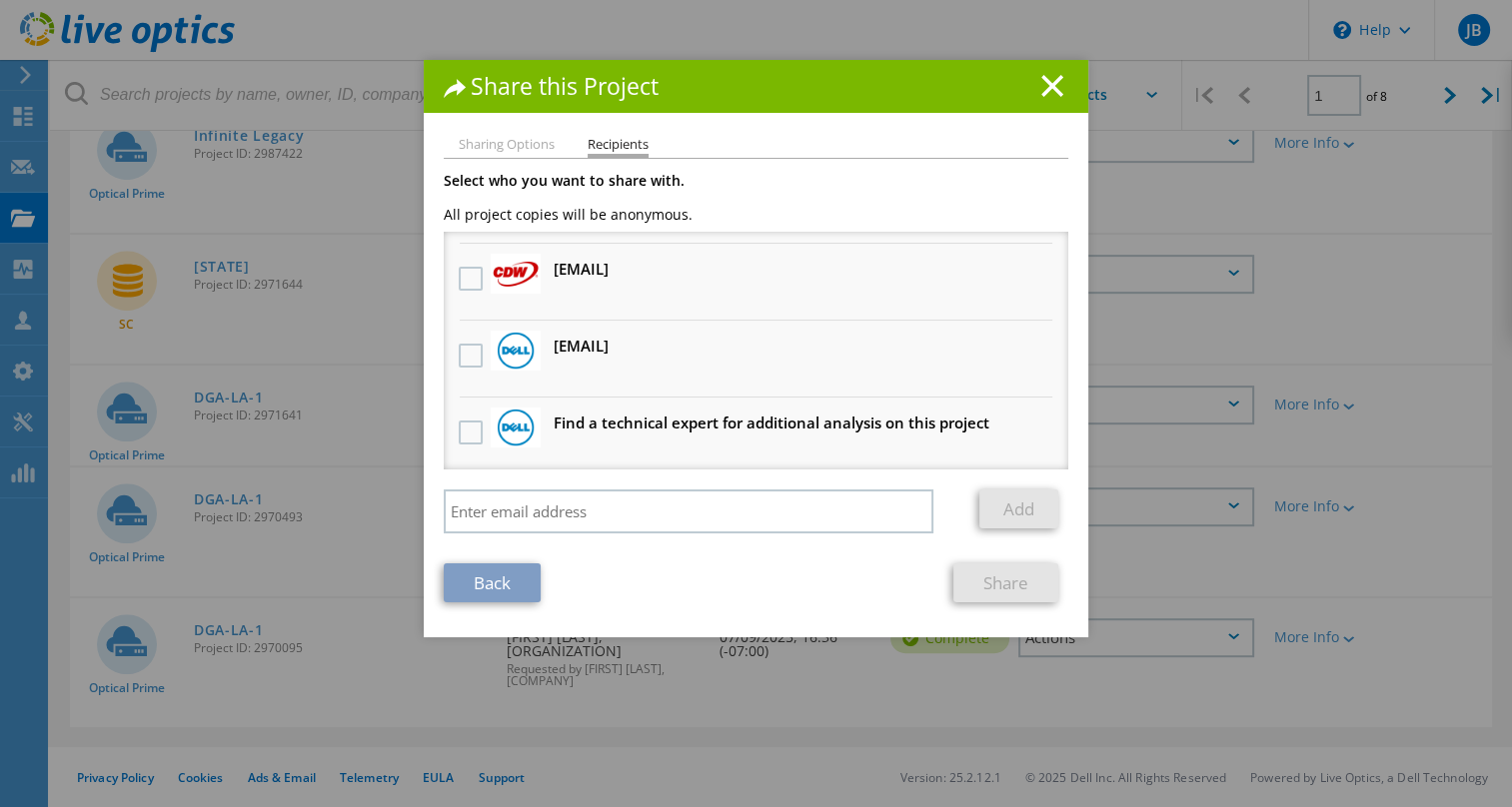 click at bounding box center (471, 357) 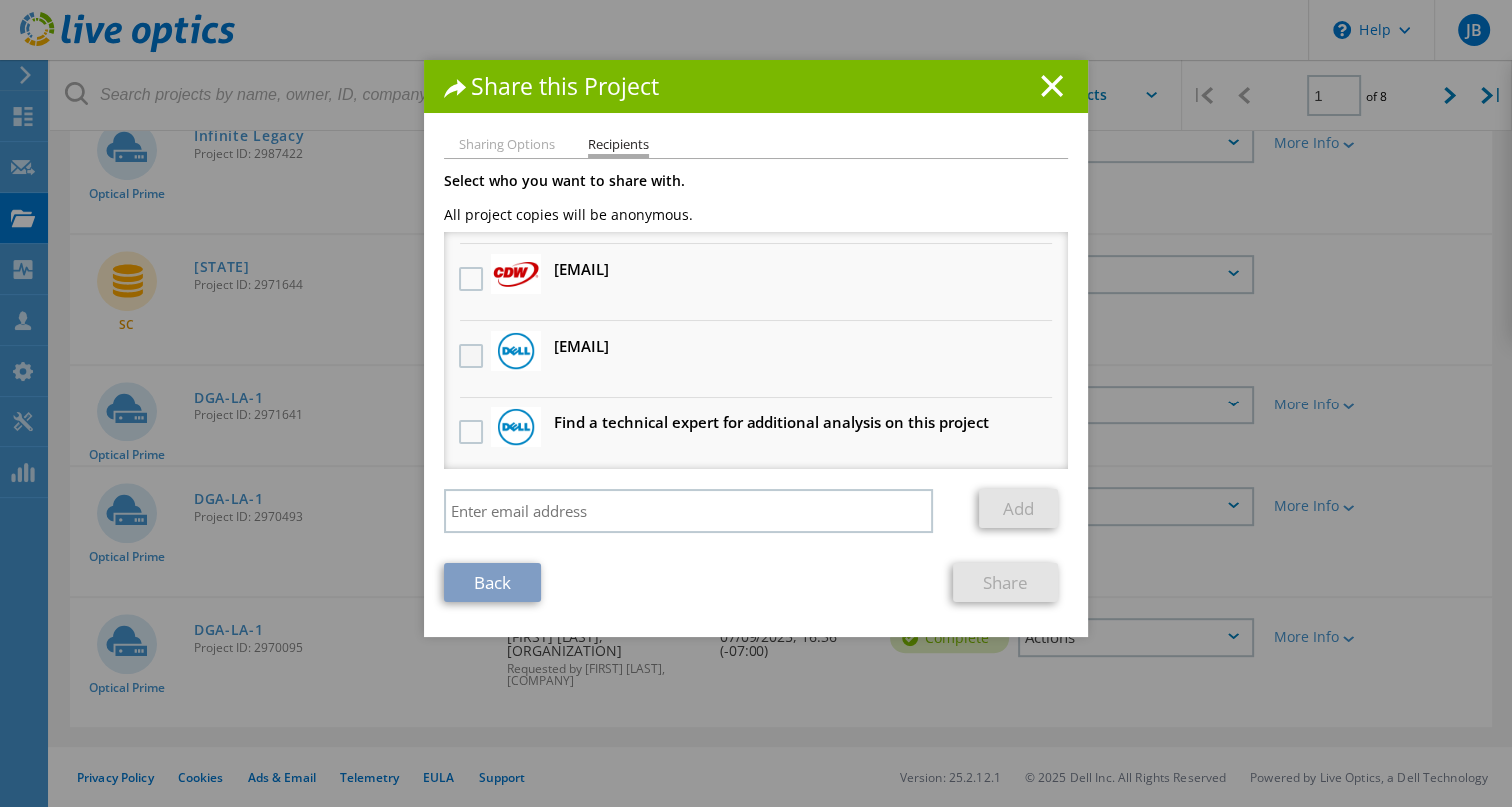 click at bounding box center (473, 356) 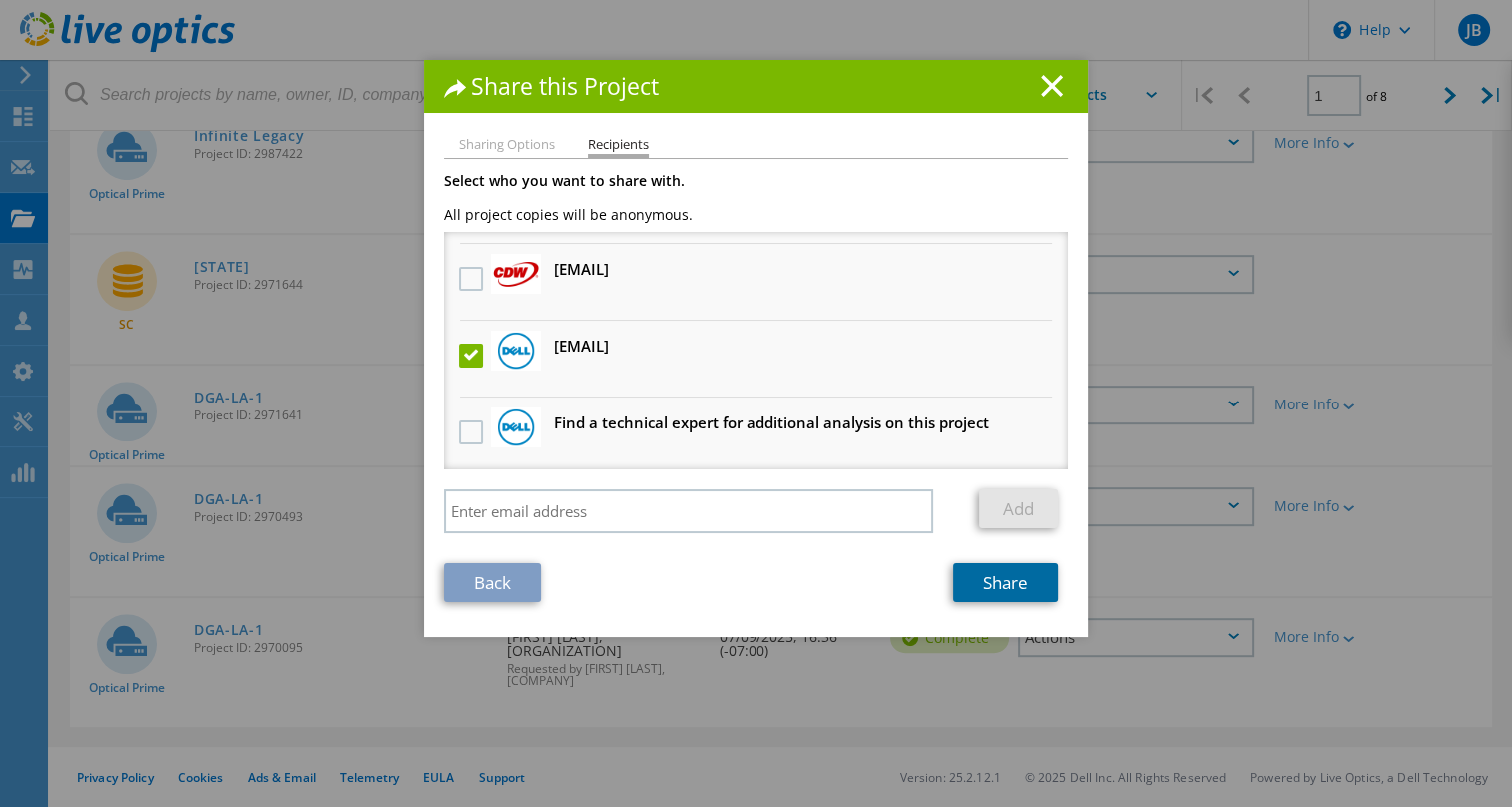 click on "Share" at bounding box center (1005, 582) 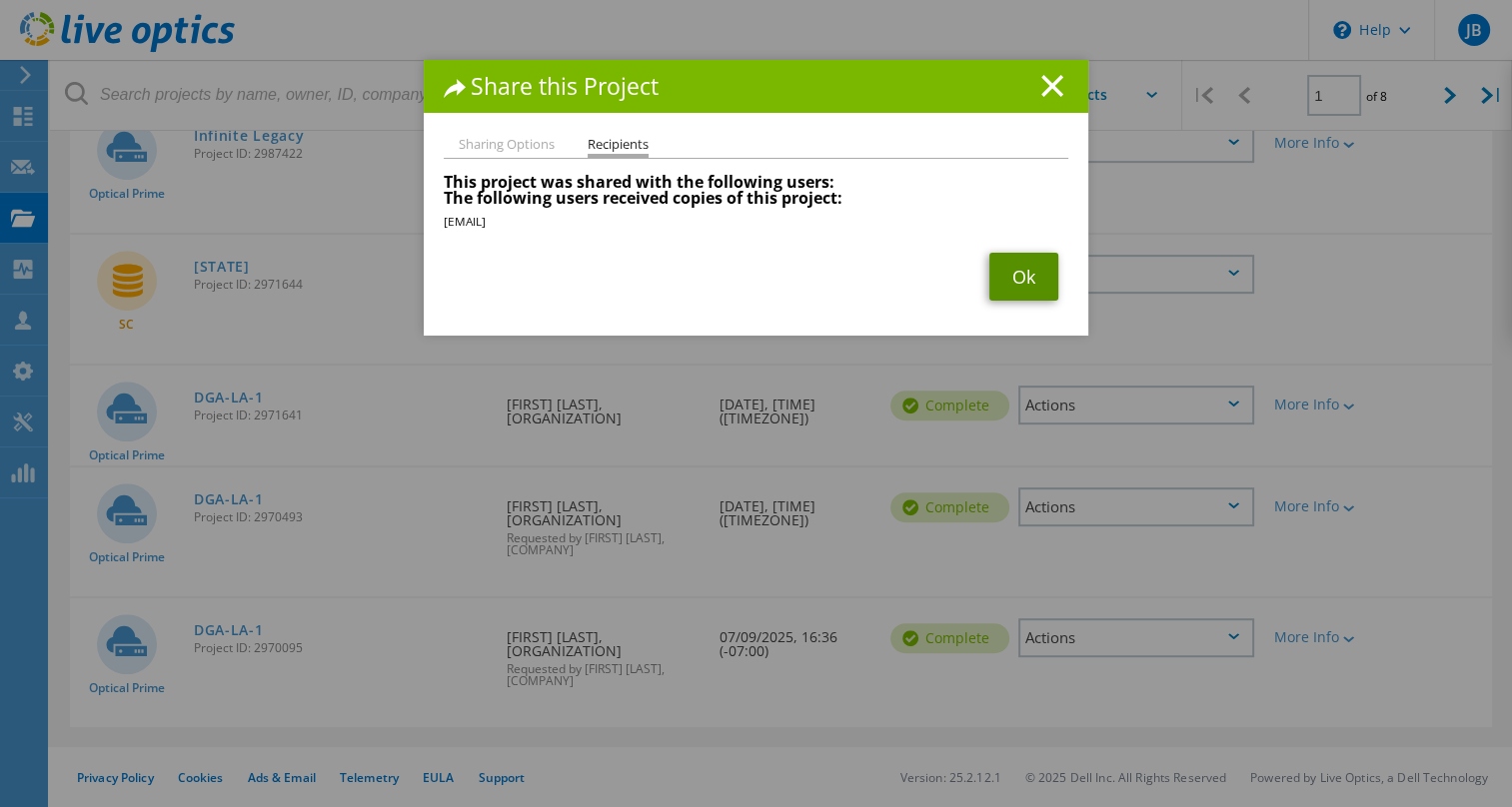 click on "Ok" at bounding box center (1023, 277) 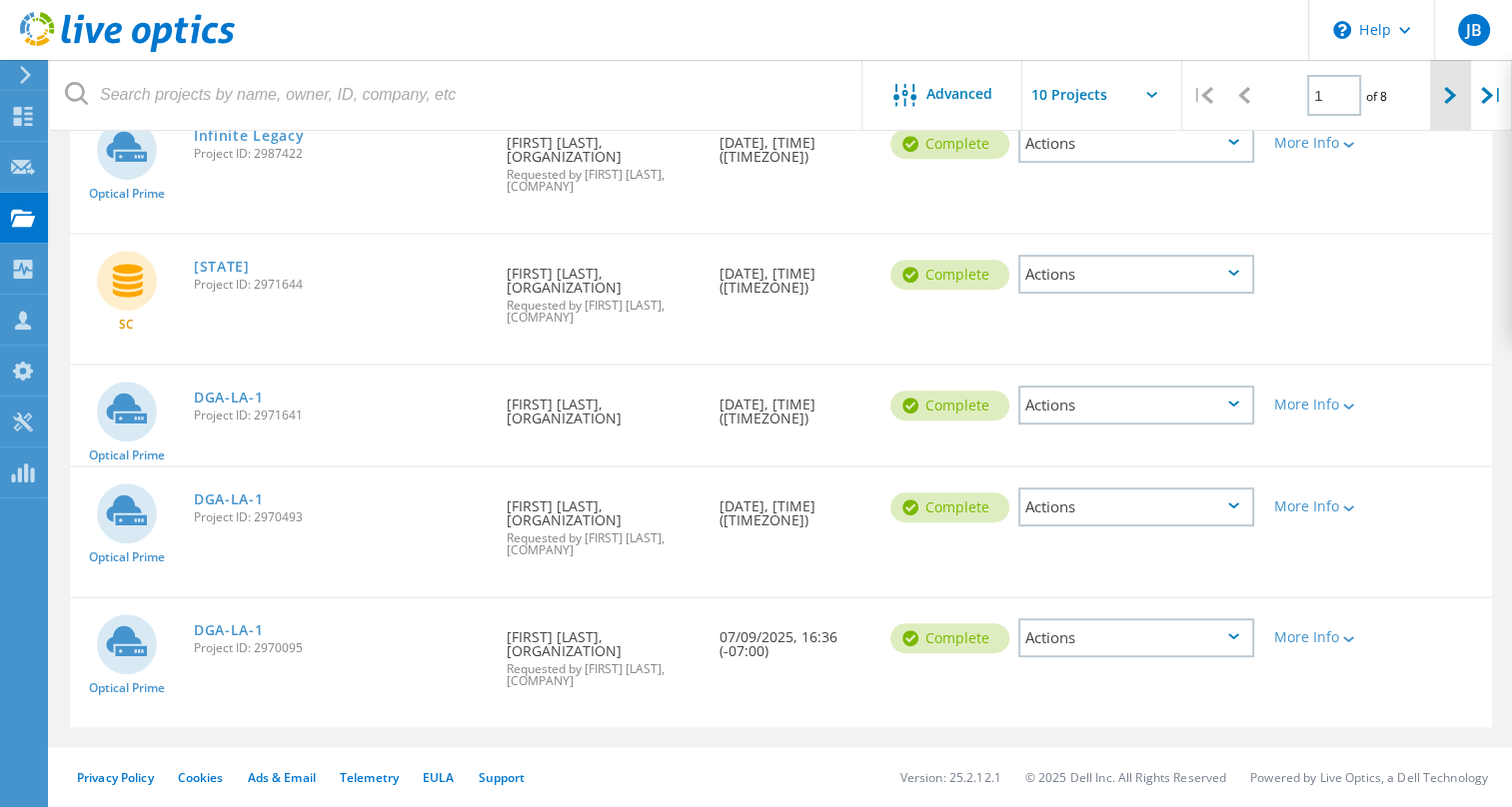 click 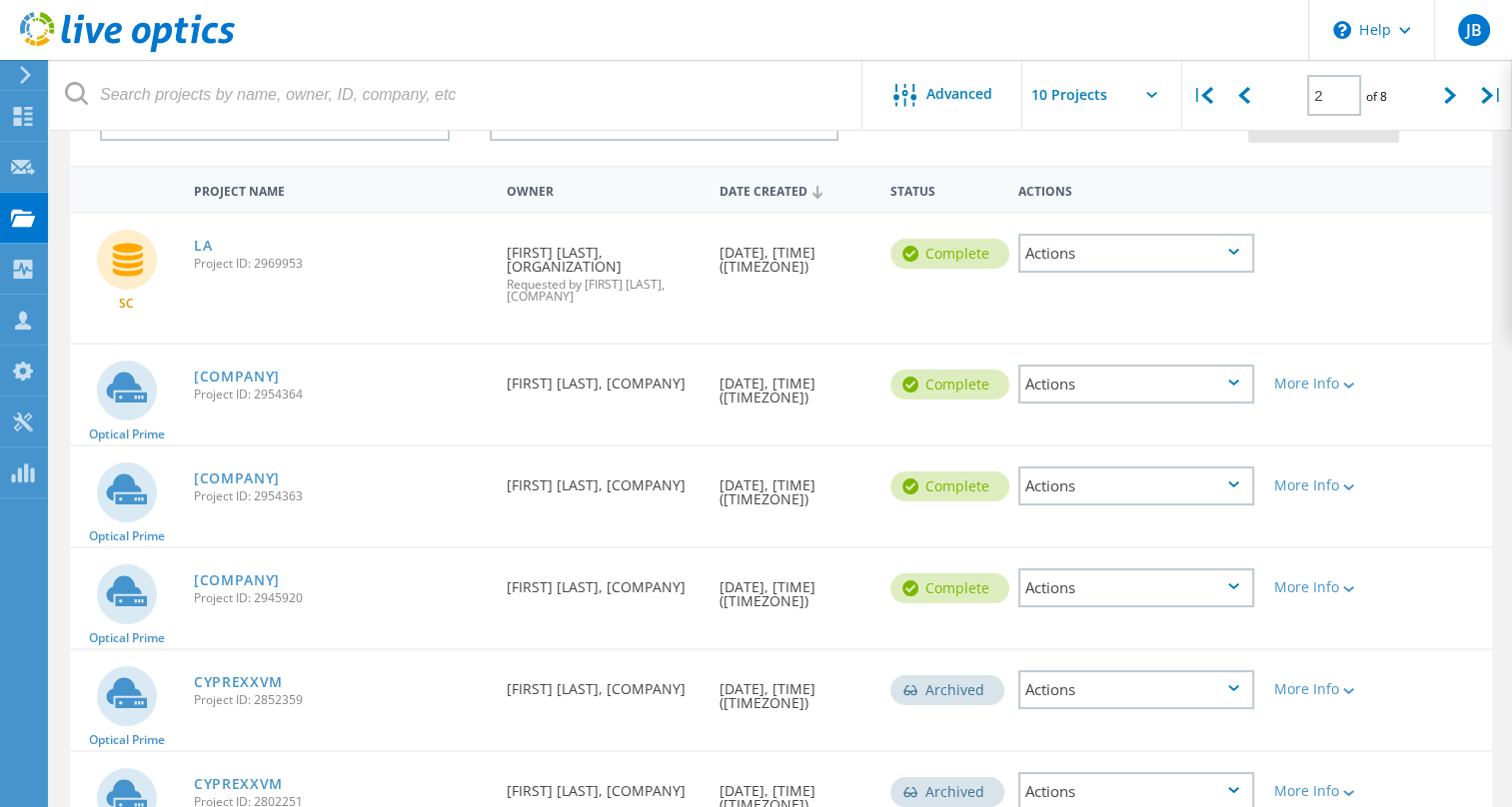 scroll, scrollTop: 101, scrollLeft: 0, axis: vertical 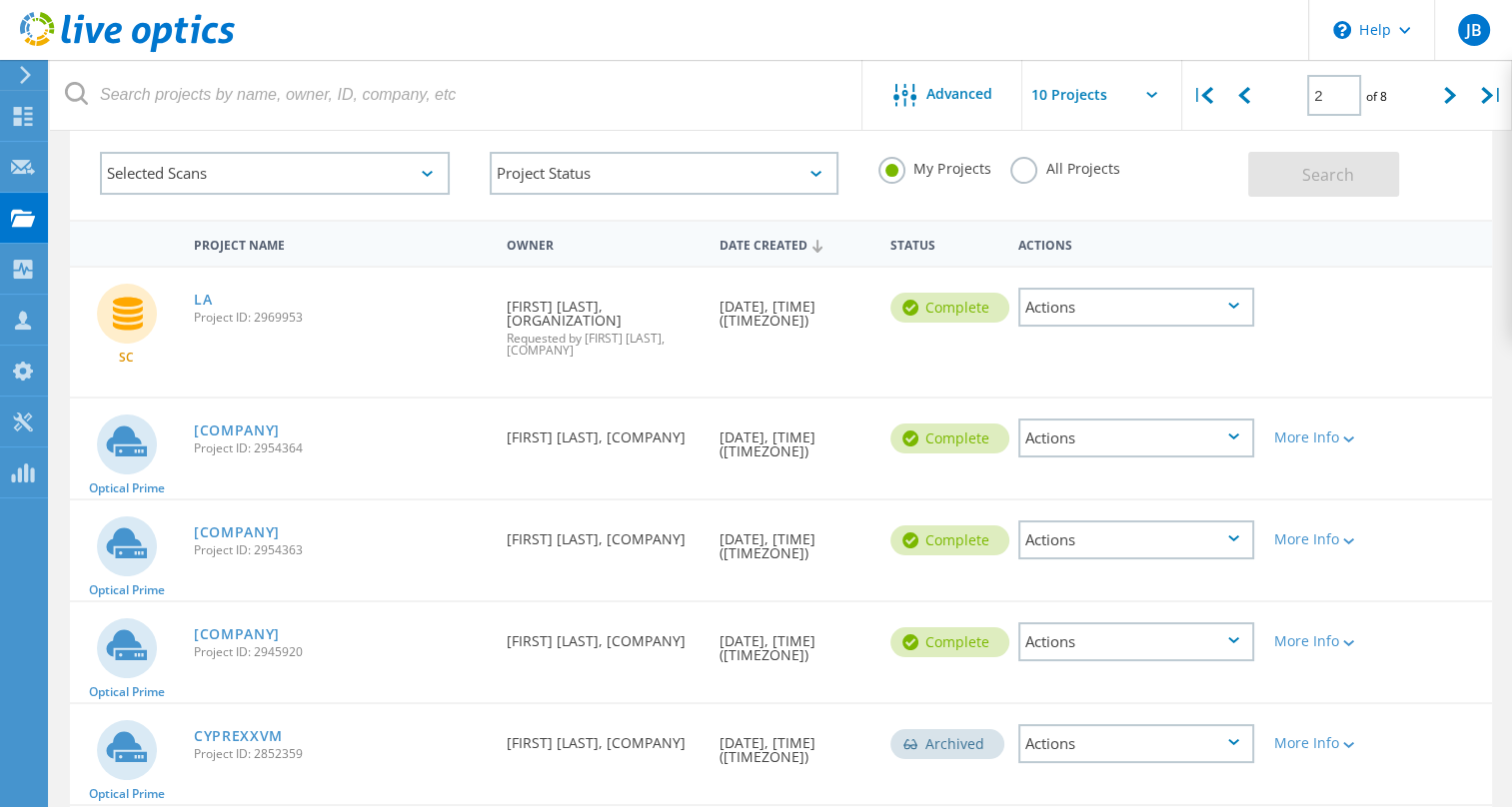 click on "Actions" 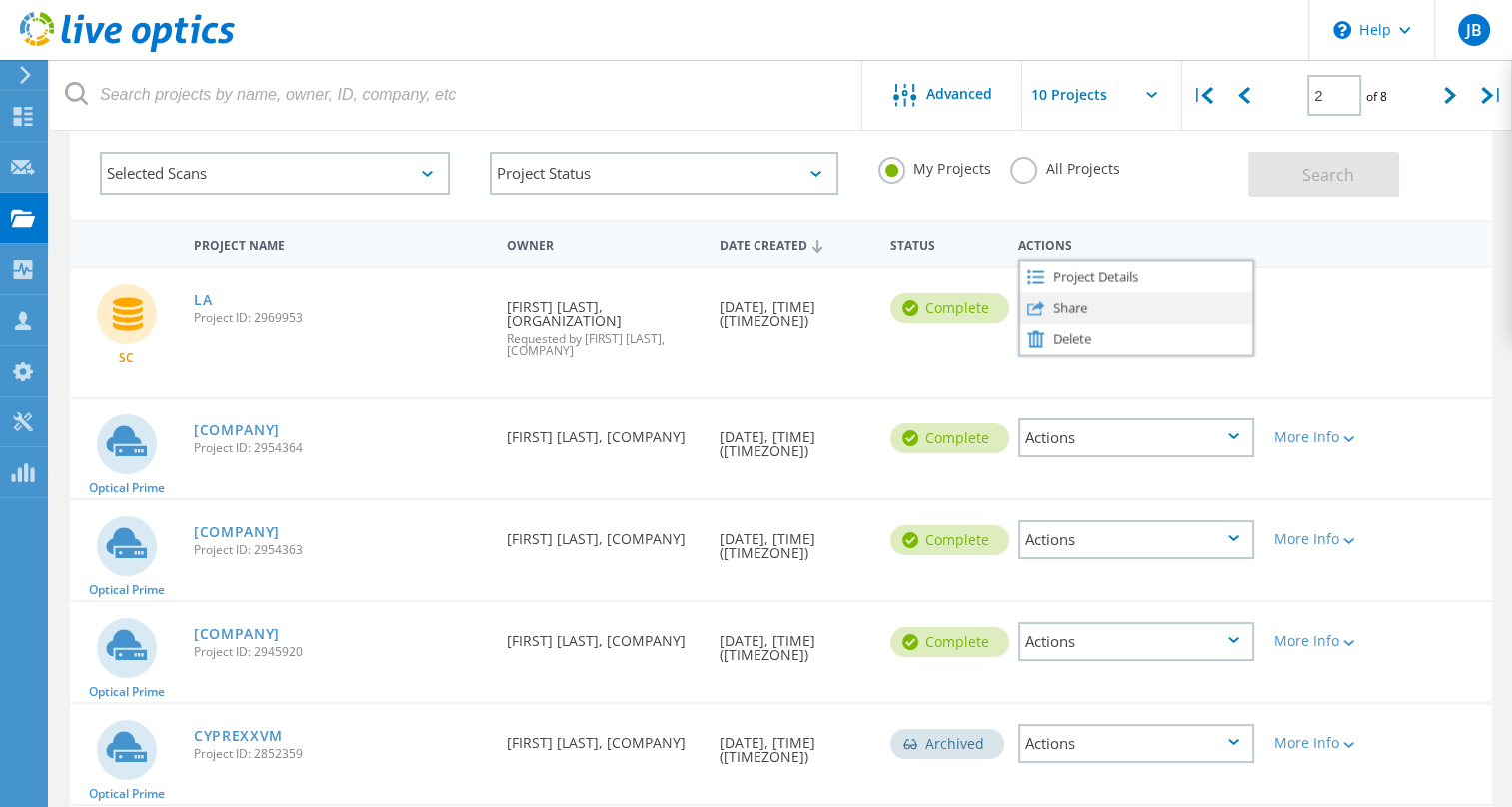 click on "Share" 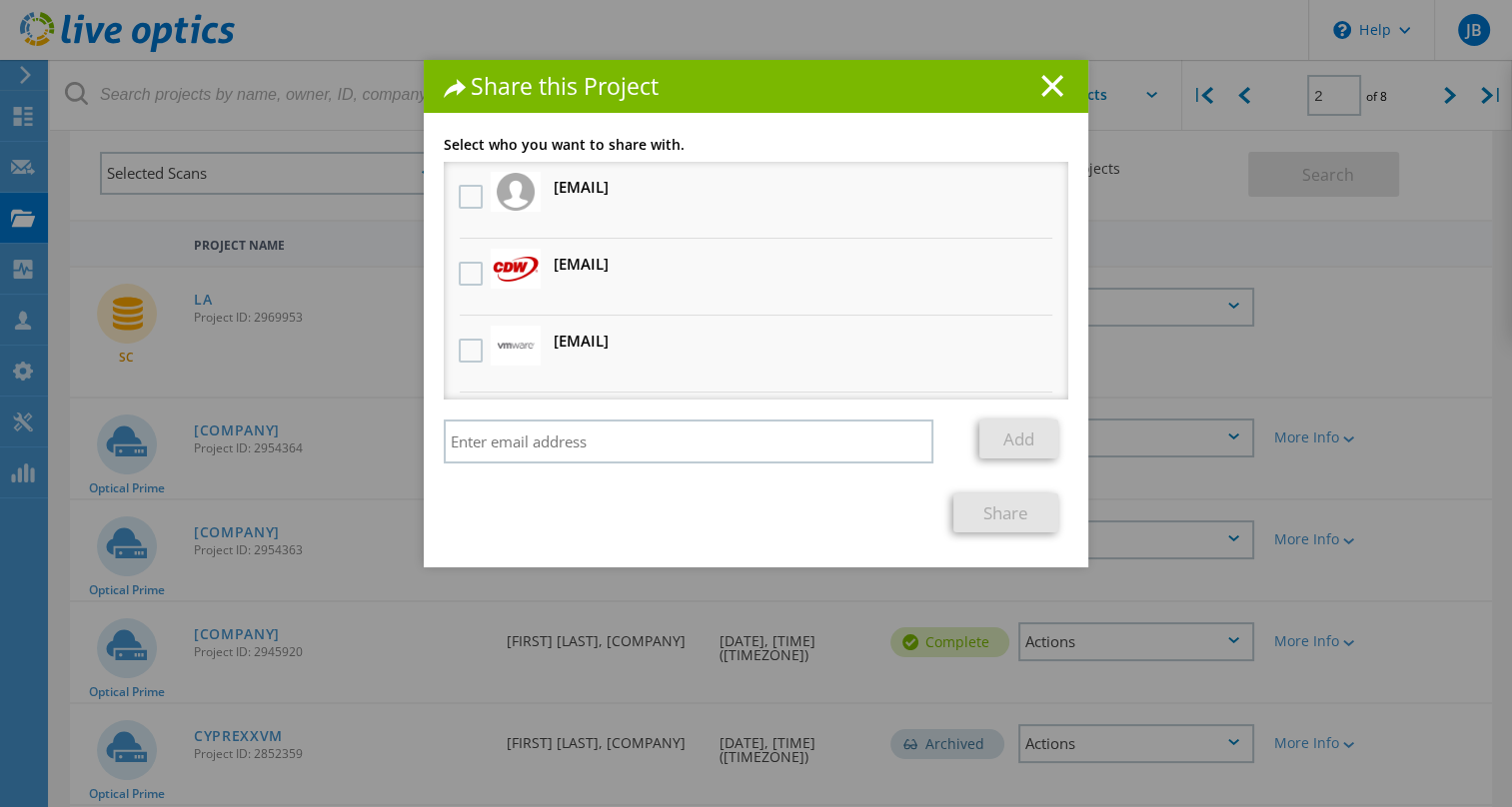 scroll, scrollTop: 219, scrollLeft: 0, axis: vertical 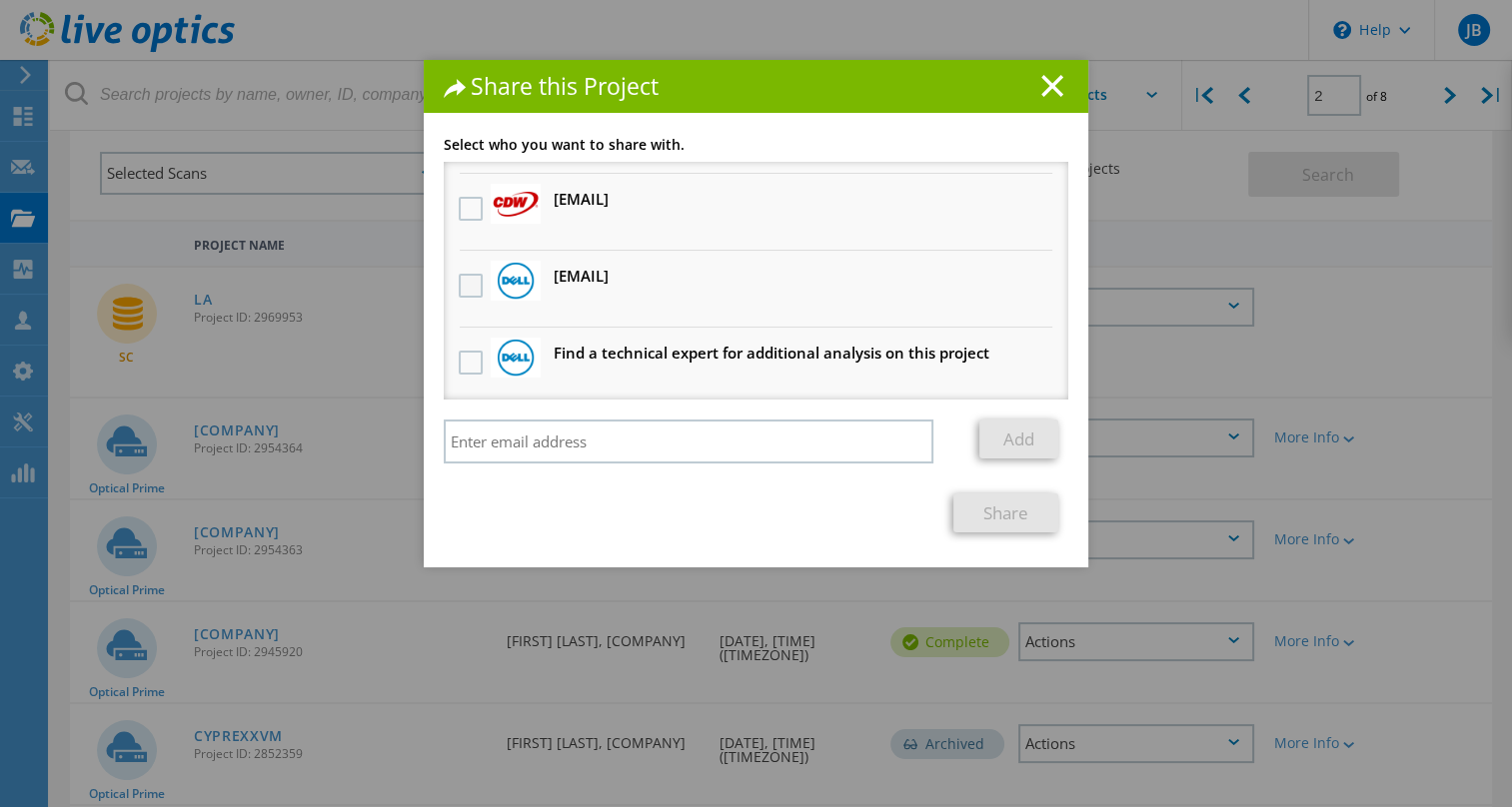 click at bounding box center (473, 286) 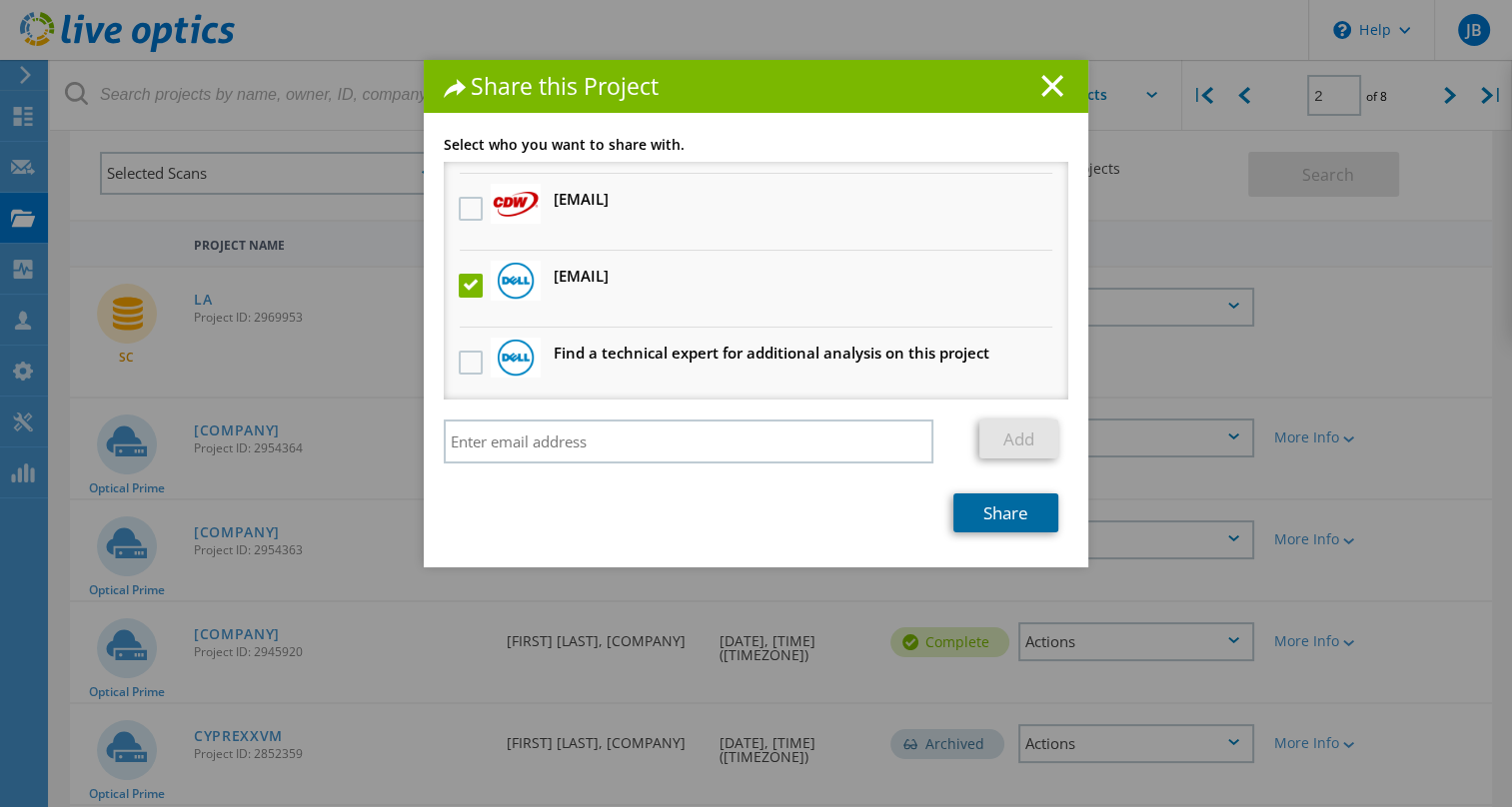 click on "Share" at bounding box center [1005, 512] 